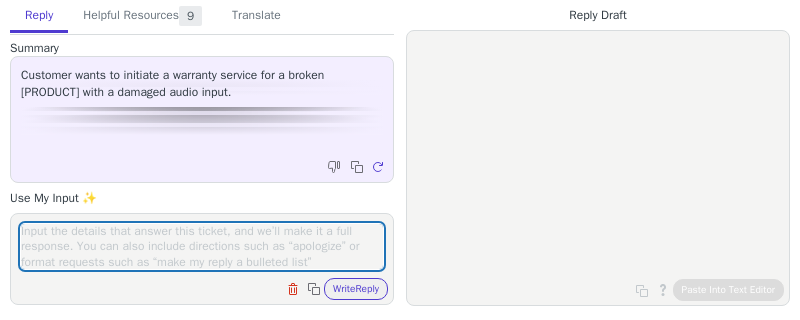 scroll, scrollTop: 0, scrollLeft: 0, axis: both 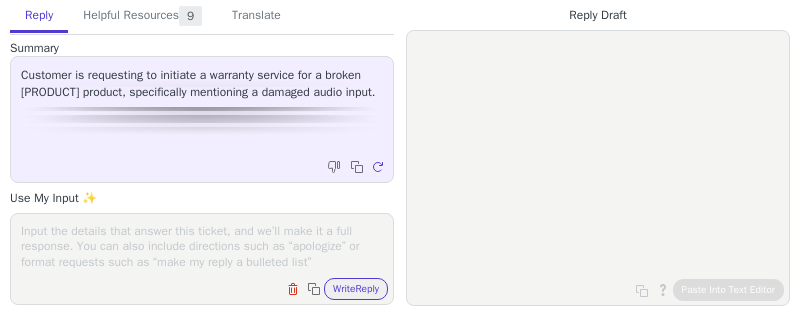 click at bounding box center (202, 246) 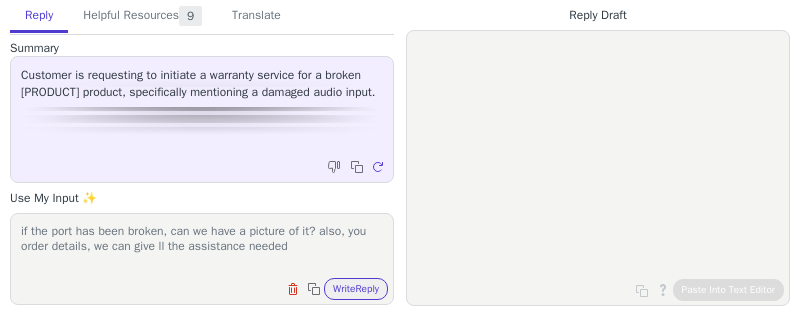 click on "if the port has been broken, can we have a picture of it? also, you order details, we can give ll the assistance needed" at bounding box center (202, 246) 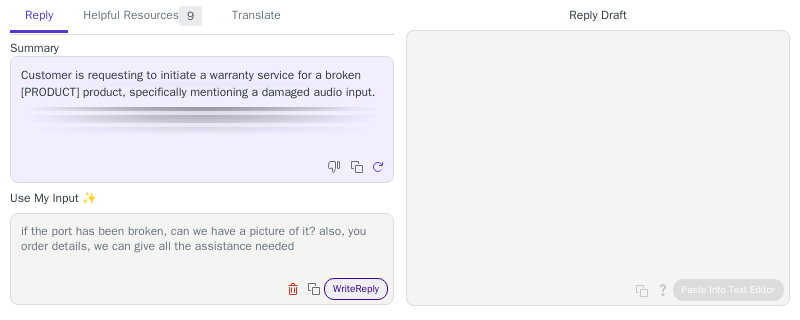 type on "if the port has been broken, can we have a picture of it? also, you order details, we can give all the assistance needed" 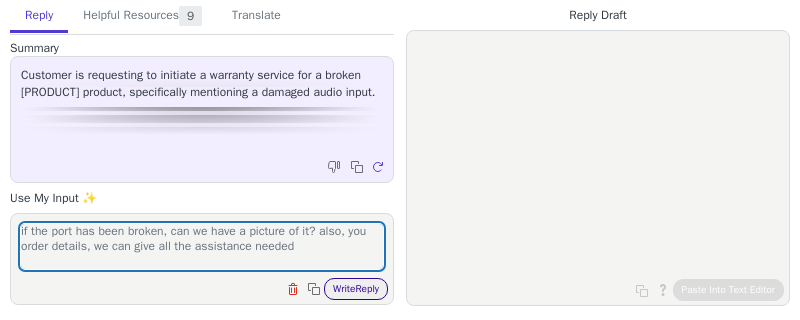 click on "Write  Reply" at bounding box center (356, 289) 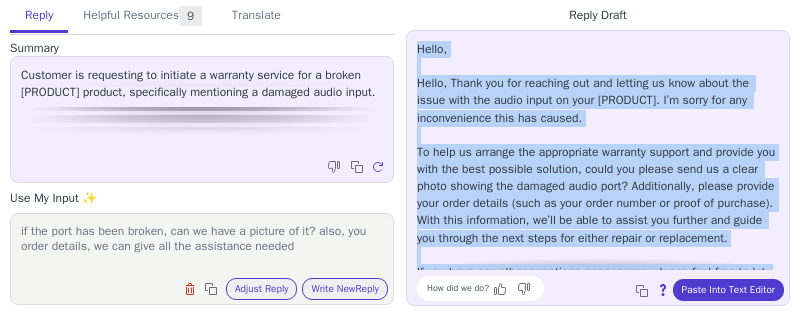 scroll, scrollTop: 45, scrollLeft: 0, axis: vertical 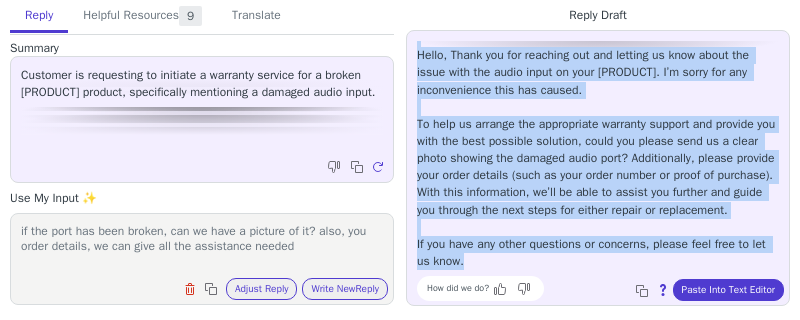 drag, startPoint x: 420, startPoint y: 51, endPoint x: 603, endPoint y: 268, distance: 283.86264 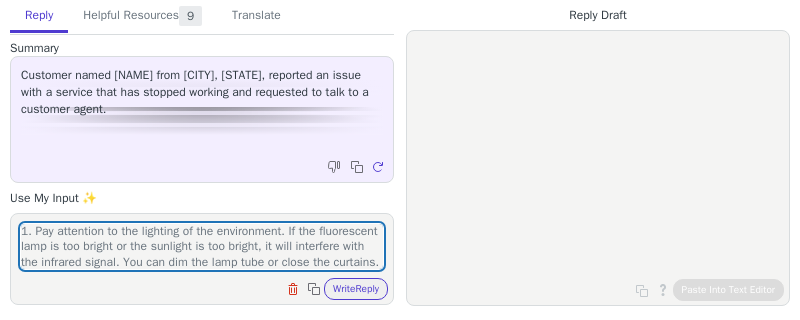 scroll, scrollTop: 0, scrollLeft: 0, axis: both 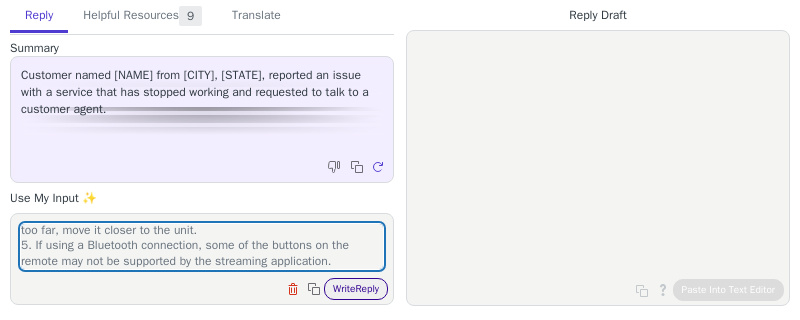 type on "1. Pay attention to the lighting of the environment. If the fluorescent lamp is too bright or the sunlight is too bright, it will interfere with the infrared signal. You can dim the lamp tube or close the curtains.
2. Replace the battery.
3. Point the remote directly at the center of the soundbar when pressing a button.
4. If the distance between the remote control and the main unit is too far, move it closer to the unit.
5. If using a Bluetooth connection, some of the buttons on the remote may not be supported by the streaming application." 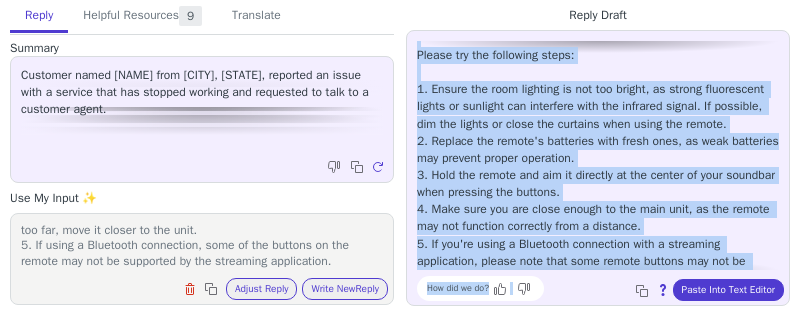 scroll, scrollTop: 285, scrollLeft: 0, axis: vertical 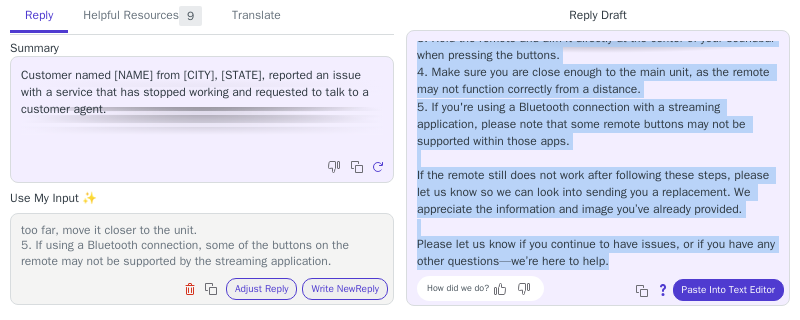 drag, startPoint x: 416, startPoint y: 47, endPoint x: 671, endPoint y: 270, distance: 338.7536 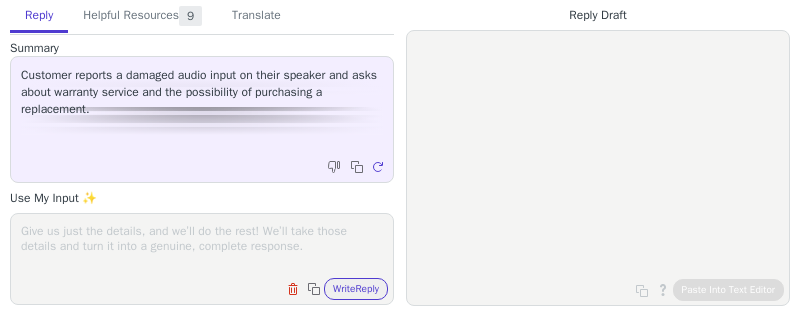 scroll, scrollTop: 0, scrollLeft: 0, axis: both 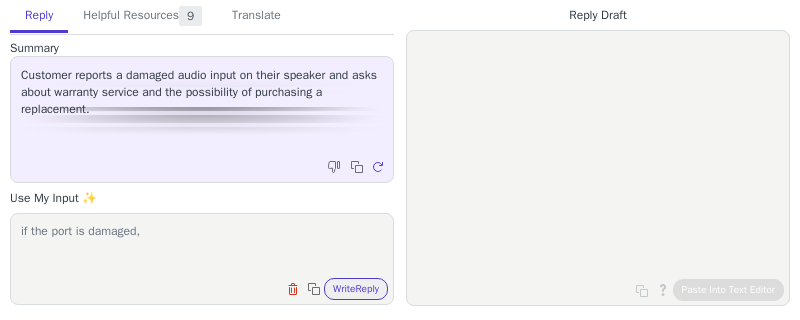 click on "if the port is damaged," at bounding box center (202, 246) 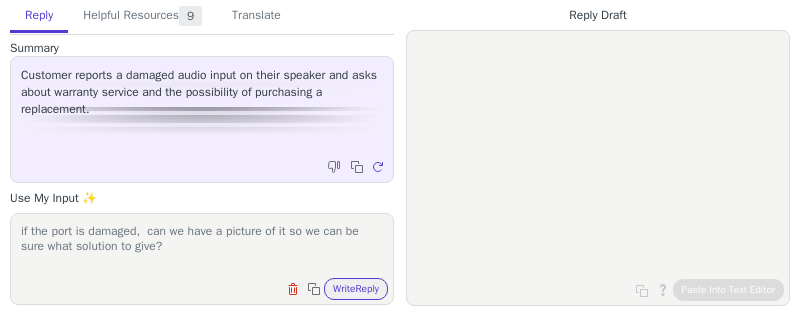 scroll, scrollTop: 0, scrollLeft: 0, axis: both 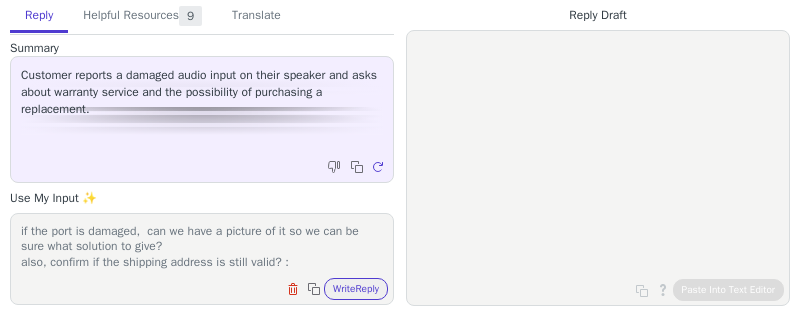 paste on "[STREET], [CITY], [POSTAL_CODE], [COUNTRY]" 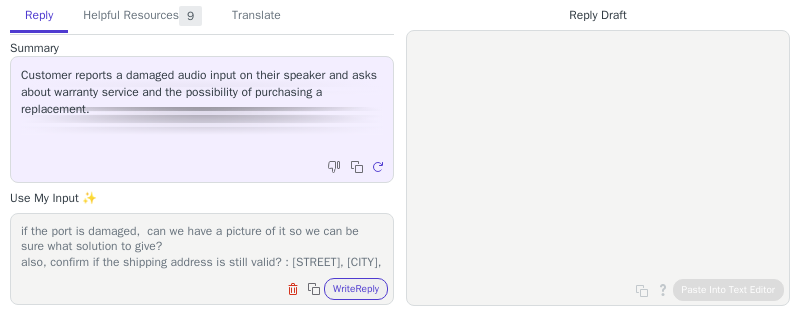 scroll, scrollTop: 16, scrollLeft: 0, axis: vertical 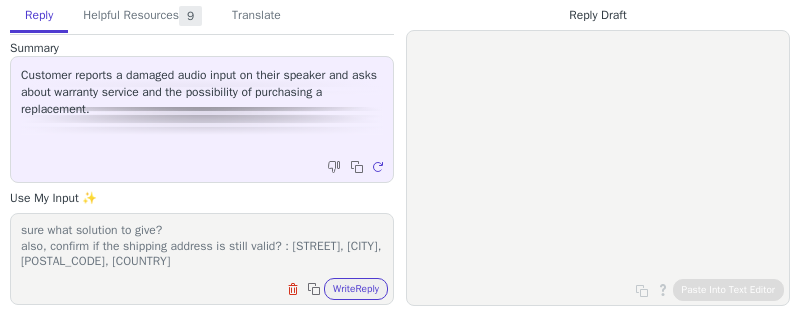 type on "if the port is damaged,  can we have a picture of it so we can be sure what solution to give?
also, confirm if the shipping address is still valid? : [STREET], [CITY], [POSTAL_CODE], [COUNTRY]" 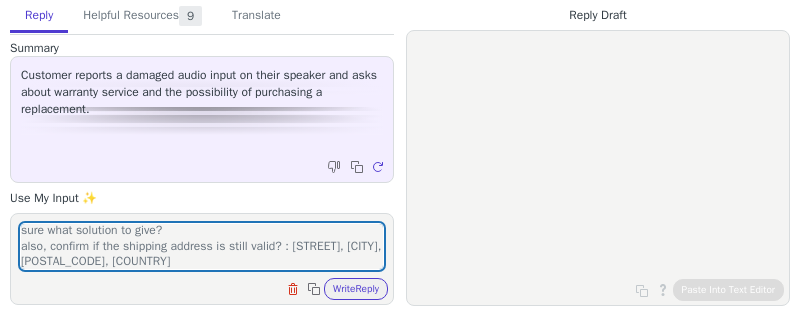 click on "Clear field Copy to clipboard Write  Reply" at bounding box center (335, 289) 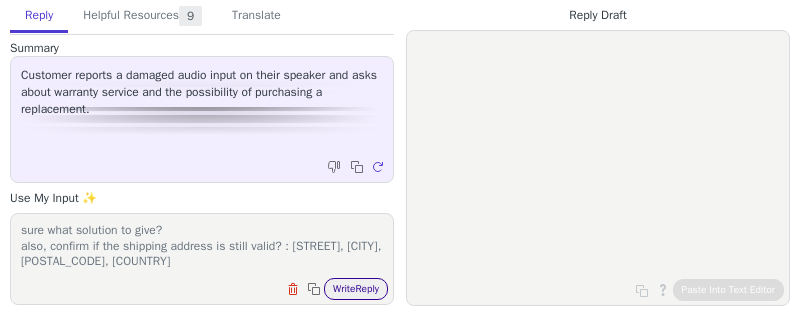 click on "Write  Reply" at bounding box center (356, 289) 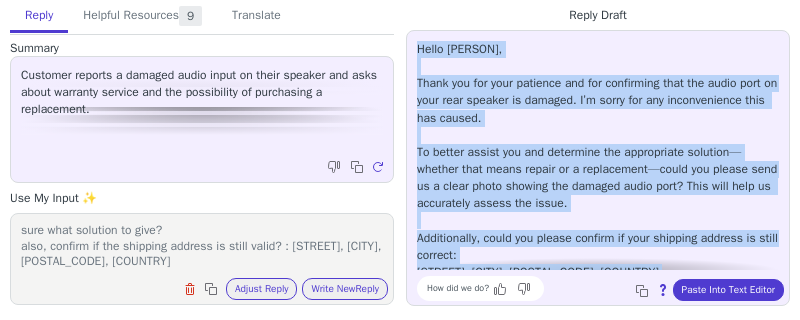 scroll, scrollTop: 96, scrollLeft: 0, axis: vertical 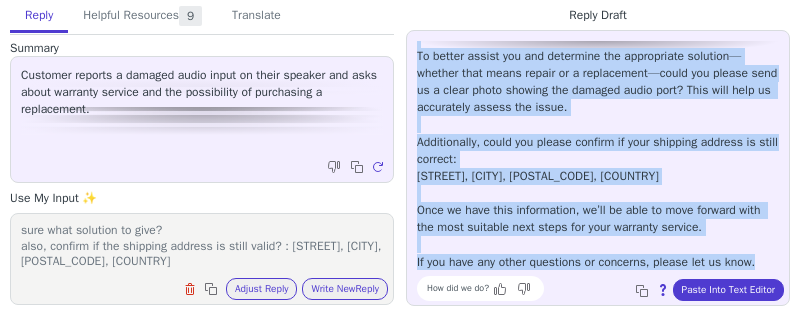 drag, startPoint x: 415, startPoint y: 54, endPoint x: 784, endPoint y: 272, distance: 428.58487 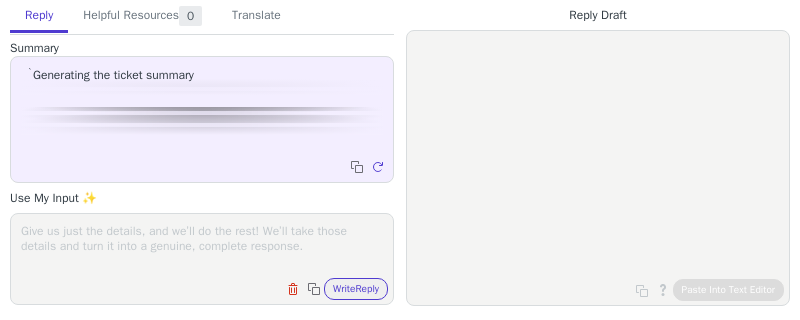 scroll, scrollTop: 0, scrollLeft: 0, axis: both 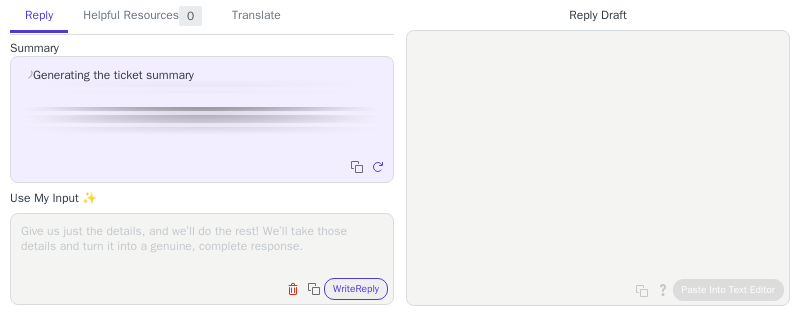 click at bounding box center [202, 246] 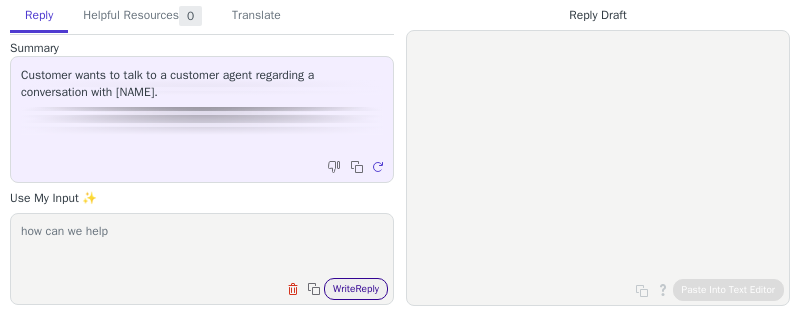 type on "how can we help" 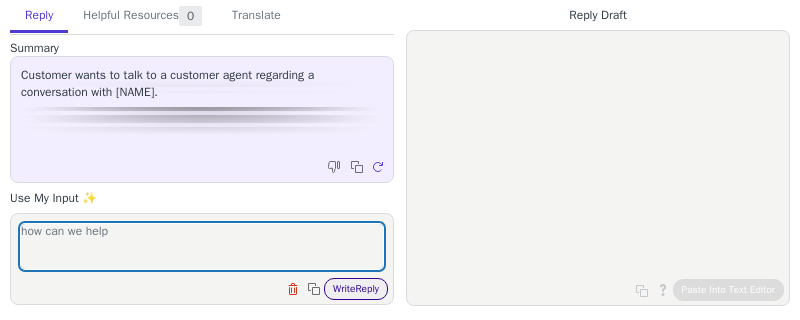 click on "Write  Reply" at bounding box center [356, 289] 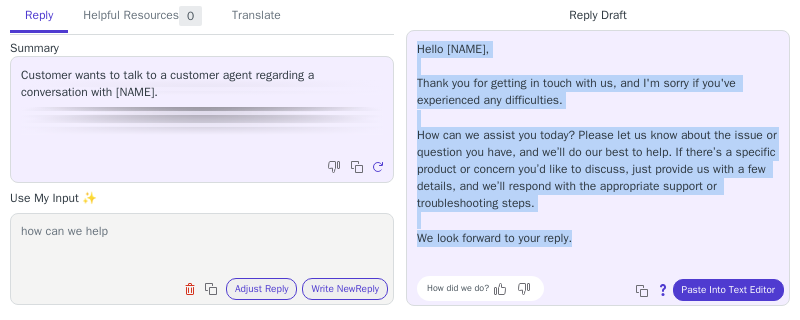 drag, startPoint x: 417, startPoint y: 49, endPoint x: 661, endPoint y: 257, distance: 320.6244 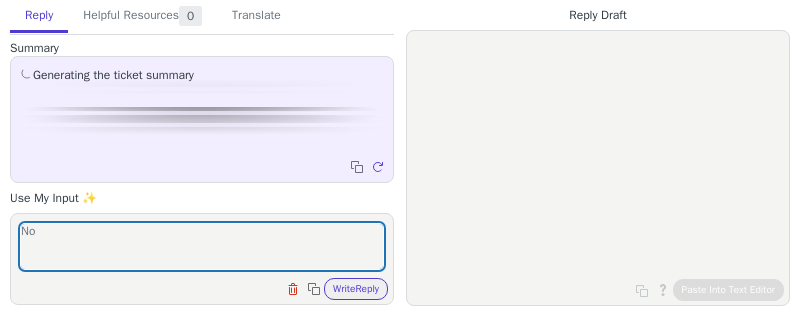 scroll, scrollTop: 0, scrollLeft: 0, axis: both 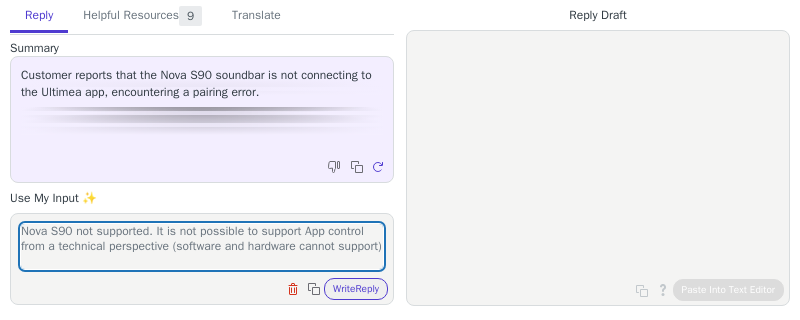 click on "Nova S90 not supported. It is not possible to support App control from a technical perspective (software and hardware cannot support)" at bounding box center [202, 246] 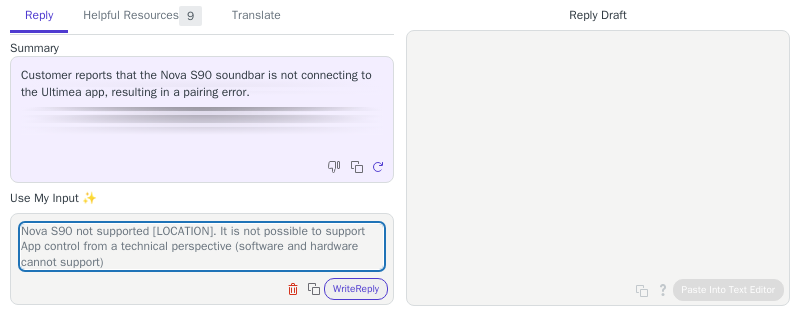 scroll, scrollTop: 0, scrollLeft: 0, axis: both 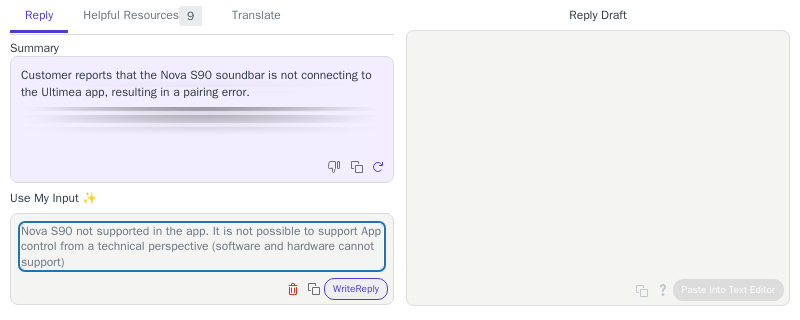 click on "Nova S90 not supported in the app. It is not possible to support App control from a technical perspective (software and hardware cannot support)" at bounding box center [202, 246] 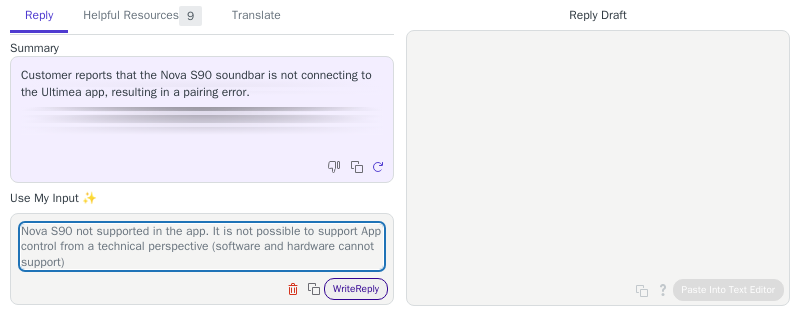 type on "Nova S90 not supported in the app. It is not possible to support App control from a technical perspective (software and hardware cannot support)" 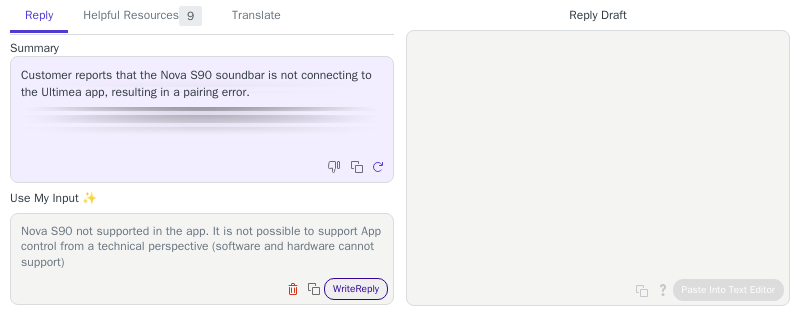 click on "Write  Reply" at bounding box center (356, 289) 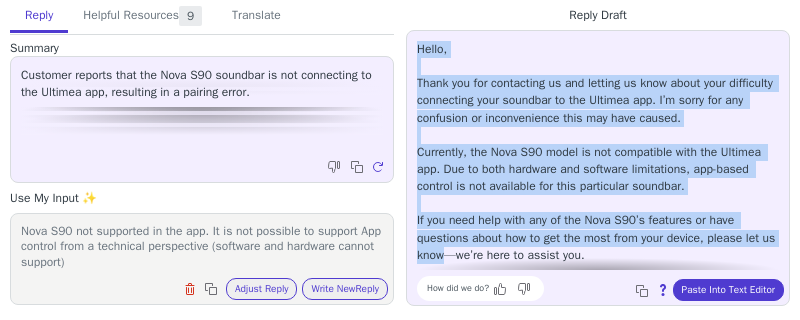 scroll, scrollTop: 45, scrollLeft: 0, axis: vertical 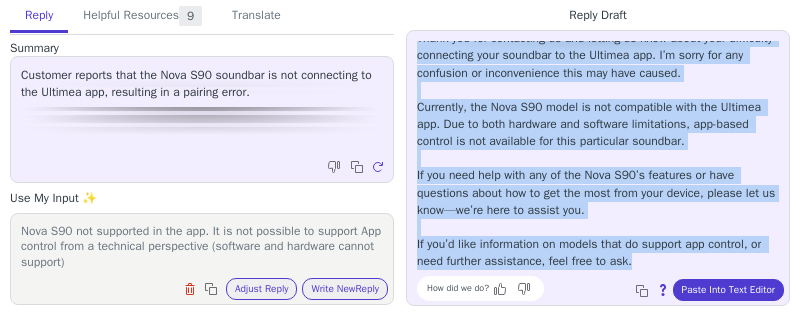 drag, startPoint x: 415, startPoint y: 45, endPoint x: 692, endPoint y: 269, distance: 356.23727 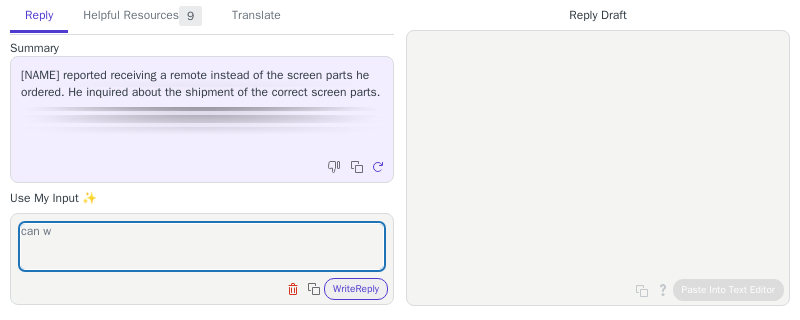 scroll, scrollTop: 0, scrollLeft: 0, axis: both 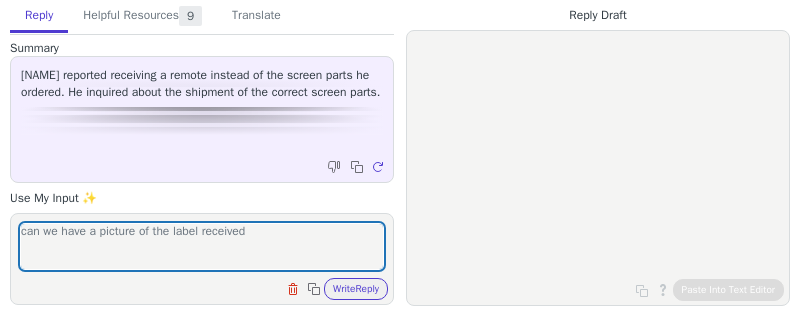 click on "can we have a picture of the label received" at bounding box center (202, 246) 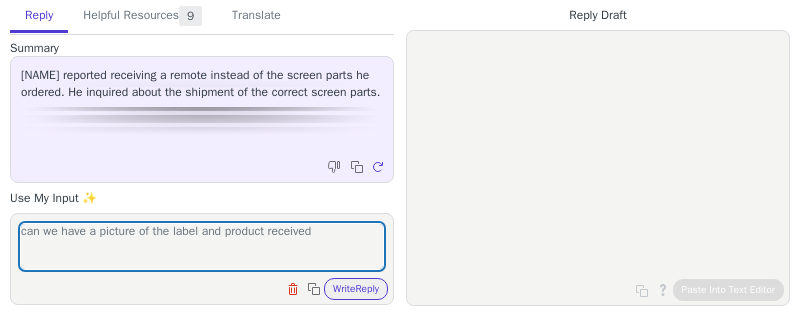 click on "can we have a picture of the label and product received" at bounding box center [202, 246] 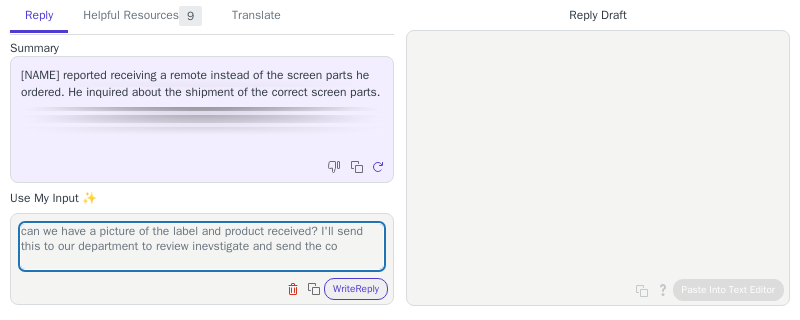 scroll, scrollTop: 0, scrollLeft: 0, axis: both 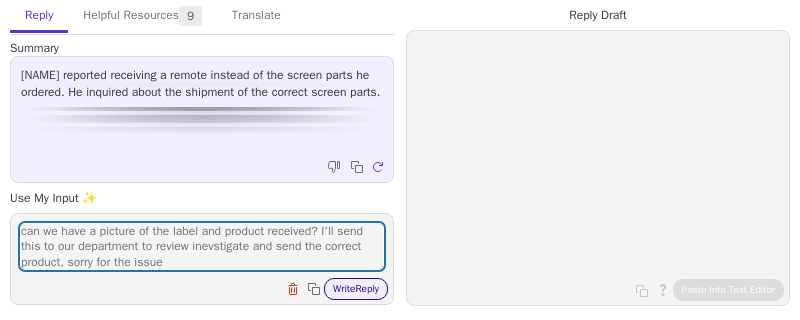 click on "Write  Reply" at bounding box center [356, 289] 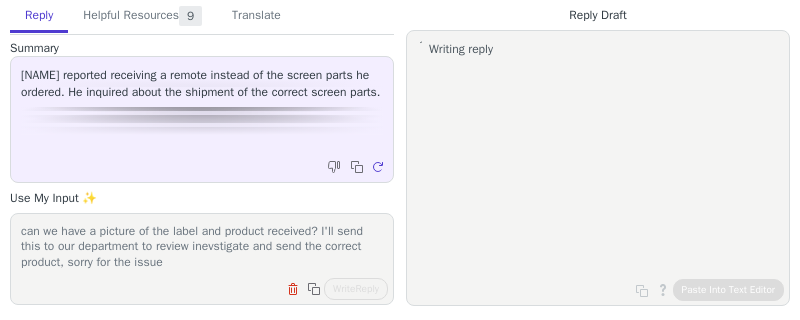 click on "can we have a picture of the label and product received? I'll send this to our department to review inevstigate and send the correct product, sorry for the issue" at bounding box center [202, 246] 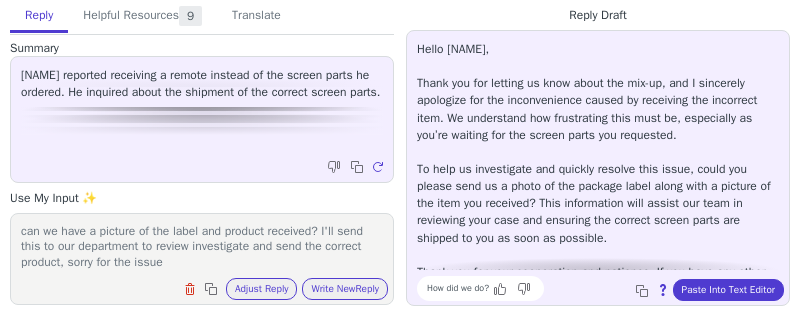 type on "can we have a picture of the label and product received? I'll send this to our department to review investigate and send the correct product, sorry for the issue" 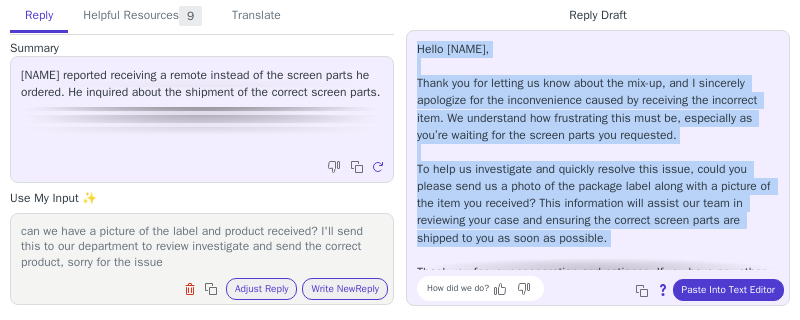scroll, scrollTop: 45, scrollLeft: 0, axis: vertical 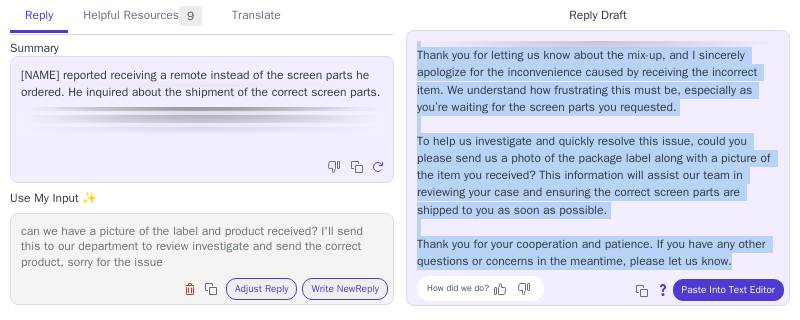 drag, startPoint x: 416, startPoint y: 51, endPoint x: 603, endPoint y: 265, distance: 284.19183 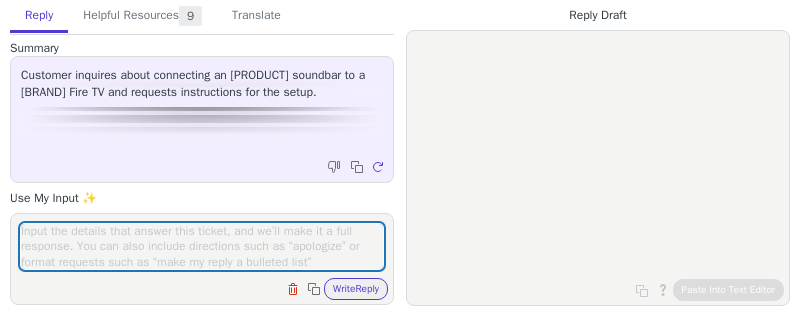 scroll, scrollTop: 0, scrollLeft: 0, axis: both 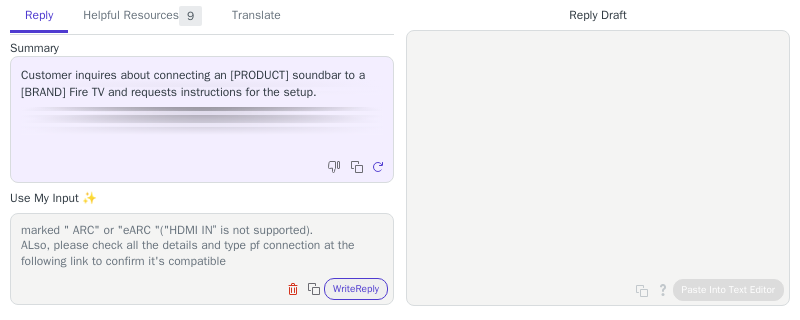 paste on "https://support.ultimea.com/hc/en-us/articles/14042132295193-Multiple-Connection-Methods-with-the-Apollo-S40" 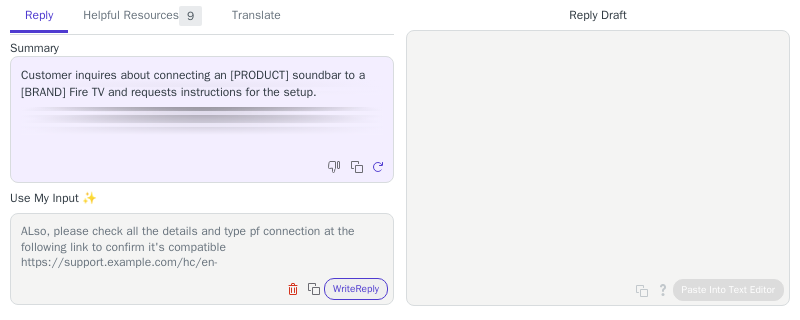 scroll, scrollTop: 77, scrollLeft: 0, axis: vertical 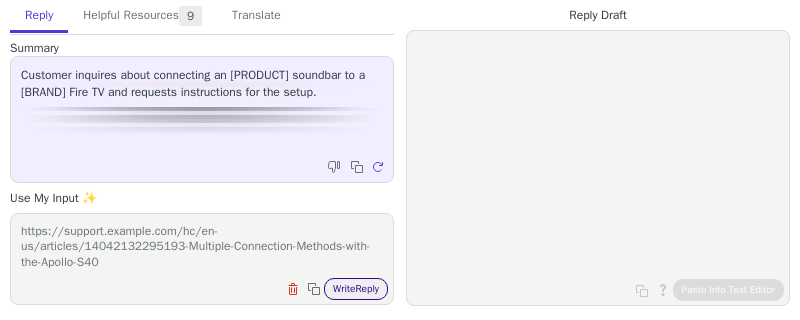 type on "It should be possible if your TV has Bluetooth, ARC port ...
Check if the TV and sound bar are connected to the port that is marked " ARC" or "eARC "("HDMI IN” is not supported).
ALso, please check all the details and type pf connection at the following link to confirm it's compatible
https://support.example.com/hc/en-us/articles/14042132295193-Multiple-Connection-Methods-with-the-Apollo-S40" 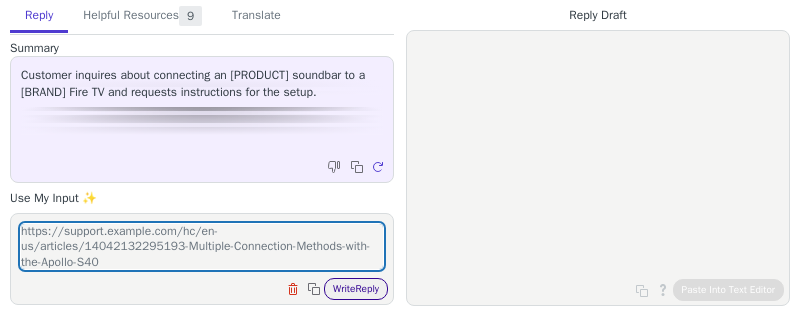 click on "Write  Reply" at bounding box center (356, 289) 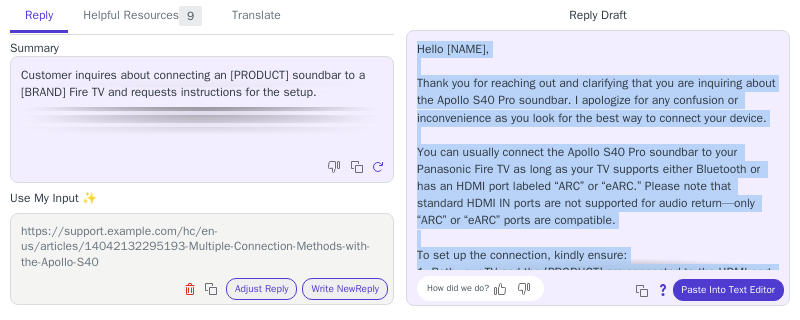 scroll, scrollTop: 285, scrollLeft: 0, axis: vertical 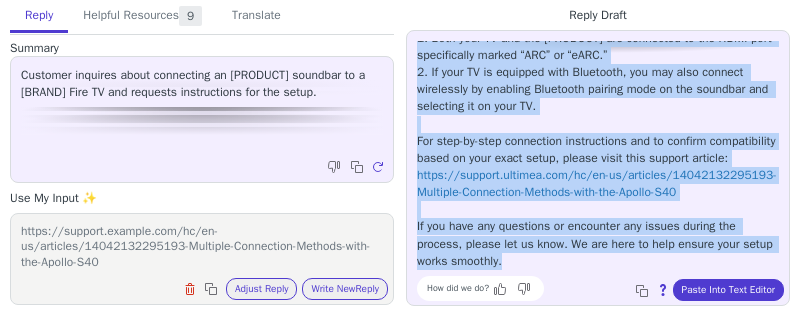 drag, startPoint x: 417, startPoint y: 48, endPoint x: 622, endPoint y: 264, distance: 297.79355 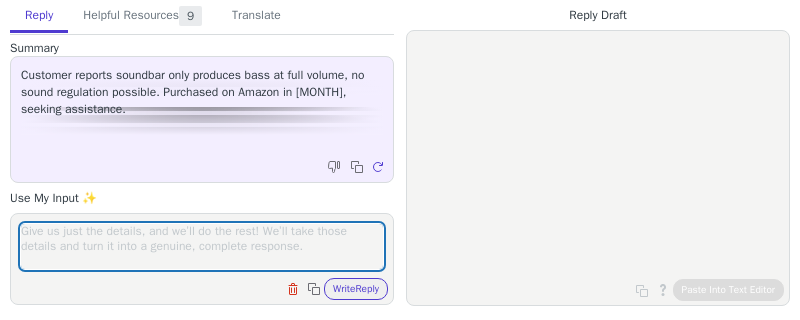 scroll, scrollTop: 0, scrollLeft: 0, axis: both 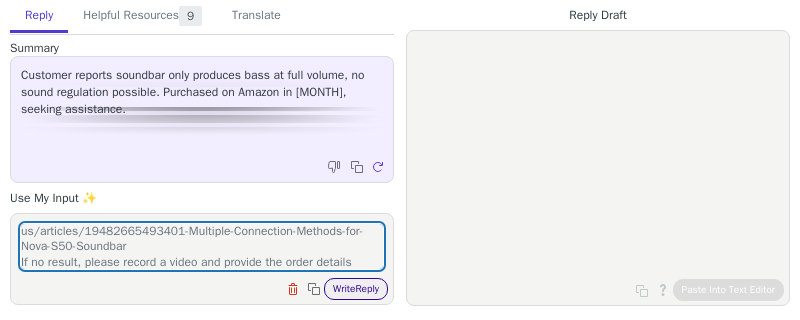 type on "Please make sure all cables are securely connected, or unplug all cables and plug them back after 2 hours,
If no sound, reset the soundbar to factory settings and make sure the settings are correct check this link :https://support.ultimea.com/hc/en-us/articles/19482665493401-Multiple-Connection-Methods-for-Nova-S50-Soundbar
If no result, please record a video and provide the order details" 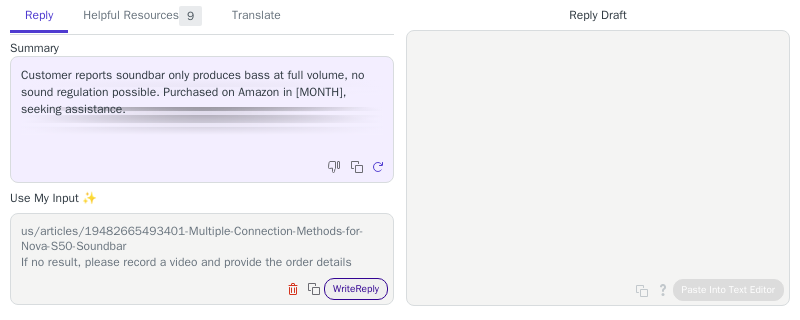 click on "Write  Reply" at bounding box center (356, 289) 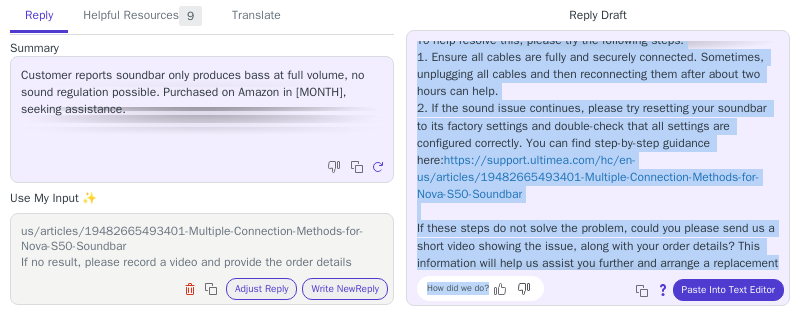 scroll, scrollTop: 182, scrollLeft: 0, axis: vertical 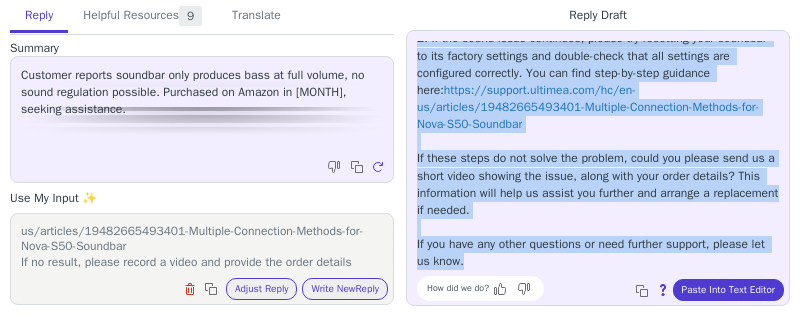 drag, startPoint x: 415, startPoint y: 48, endPoint x: 586, endPoint y: 261, distance: 273.14832 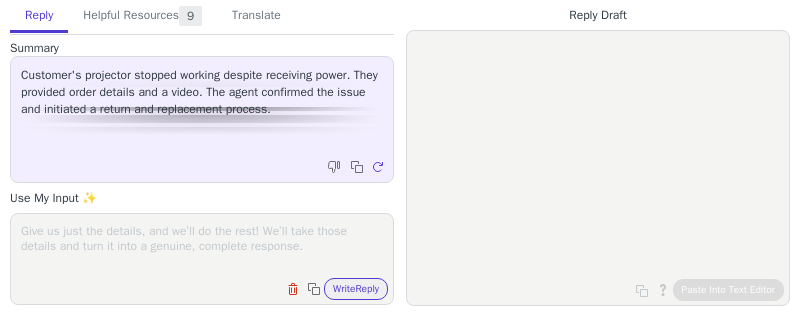 scroll, scrollTop: 0, scrollLeft: 0, axis: both 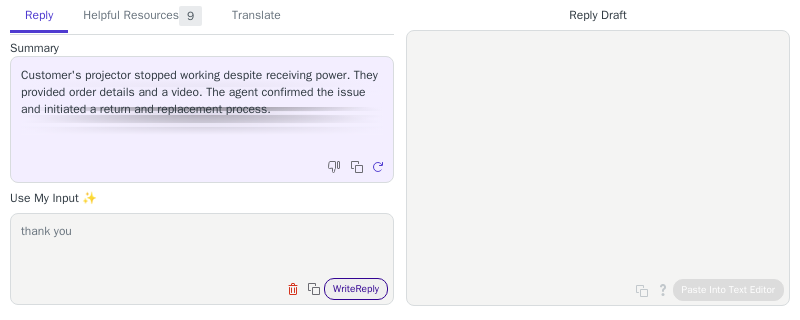 type on "thank you" 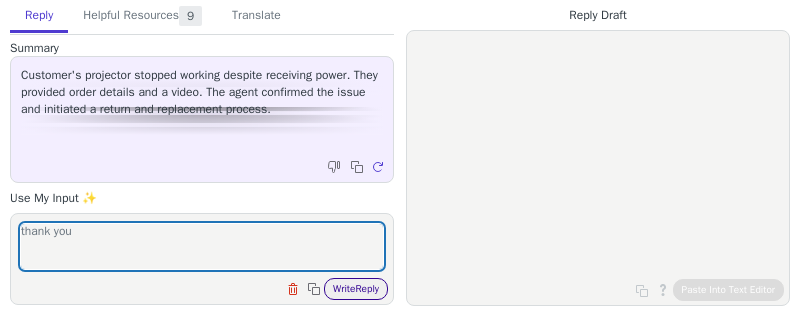 click on "Write  Reply" at bounding box center (356, 289) 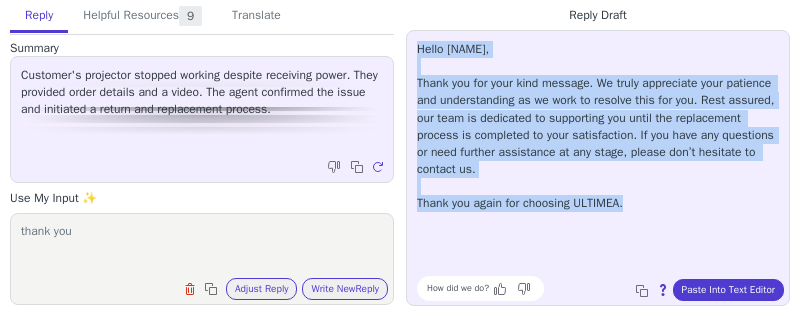 drag, startPoint x: 415, startPoint y: 44, endPoint x: 657, endPoint y: 237, distance: 309.53674 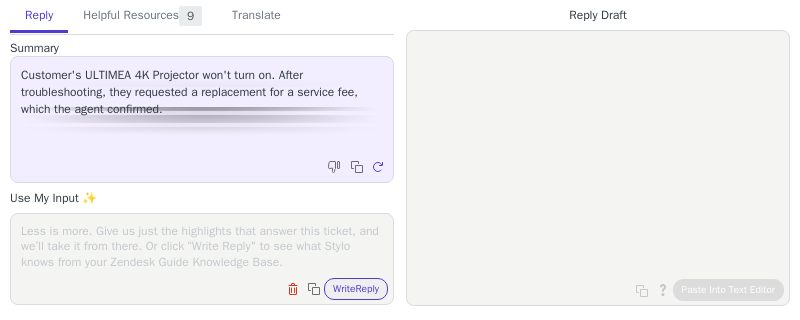 scroll, scrollTop: 0, scrollLeft: 0, axis: both 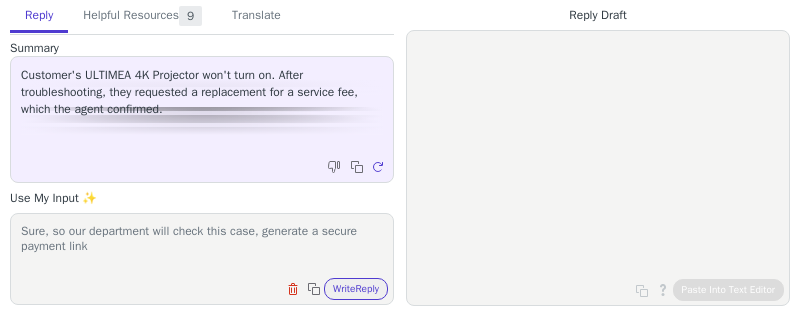 click on "Sure, so our department will check this case, generate a secure payment link" at bounding box center [202, 246] 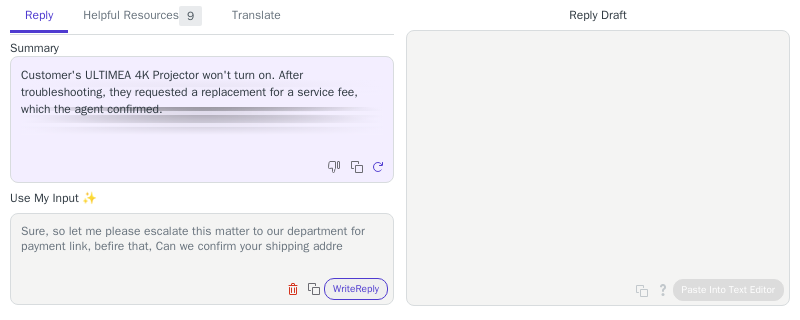 scroll, scrollTop: 0, scrollLeft: 0, axis: both 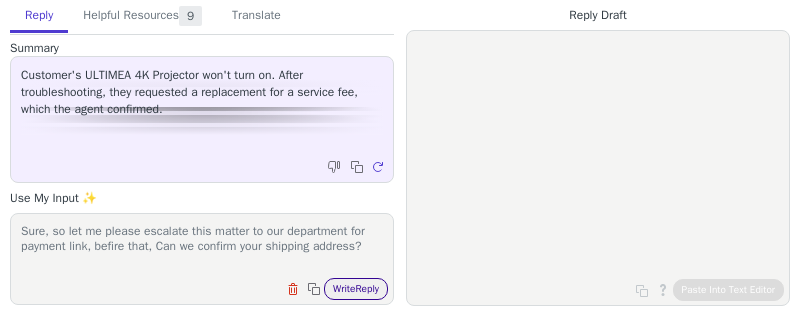type on "Sure, so let me please escalate this matter to our department for payment link, befire that, Can we confirm your shipping address?" 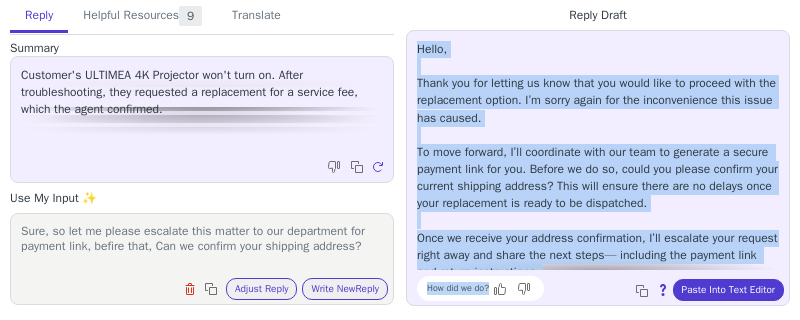 scroll, scrollTop: 62, scrollLeft: 0, axis: vertical 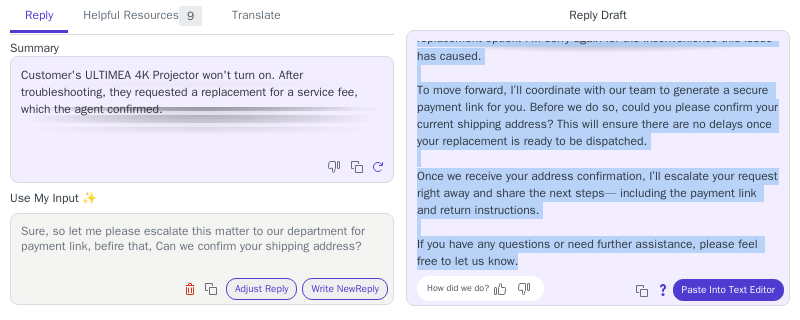 drag, startPoint x: 415, startPoint y: 45, endPoint x: 617, endPoint y: 269, distance: 301.6289 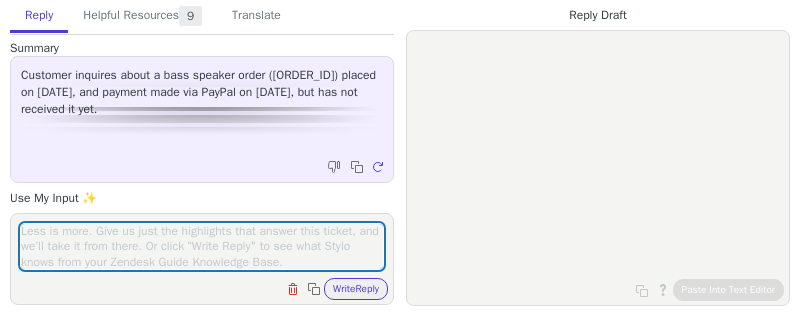 scroll, scrollTop: 0, scrollLeft: 0, axis: both 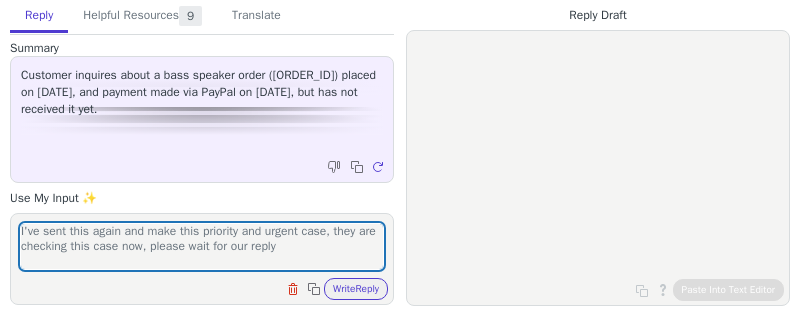 type on "I've sent this again and make this priority and urgent case, they are checking this case now, please wait for our reply" 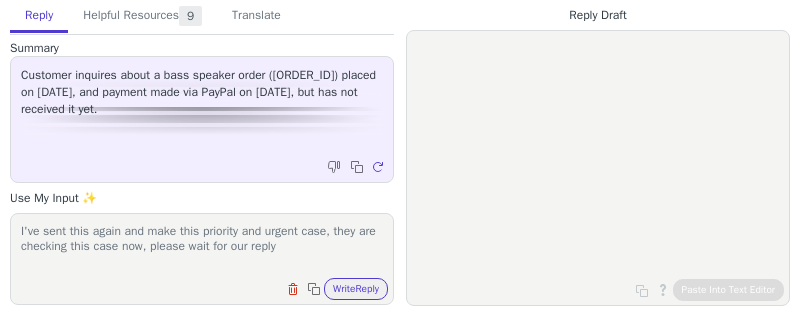 click on "I've sent this again and make this priority and urgent case, they are checking this case now, please wait for our reply Clear field Copy to clipboard Write  Reply" at bounding box center (202, 259) 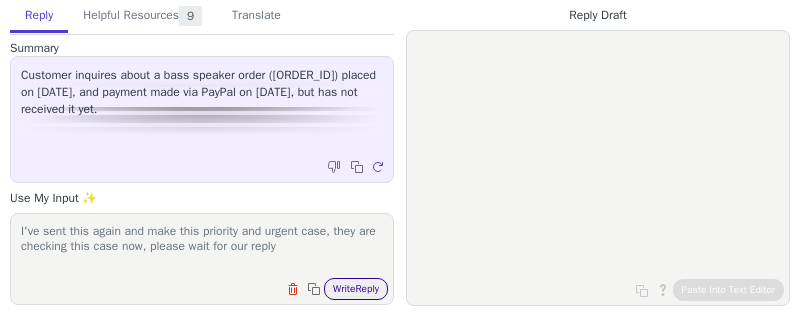 click on "Write  Reply" at bounding box center [356, 289] 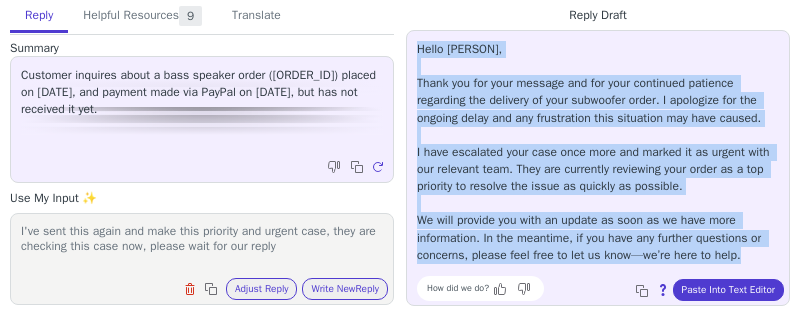 scroll, scrollTop: 11, scrollLeft: 0, axis: vertical 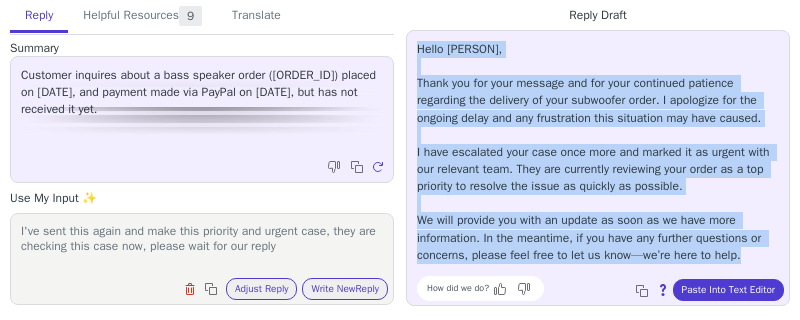 drag, startPoint x: 419, startPoint y: 49, endPoint x: 788, endPoint y: 266, distance: 428.0771 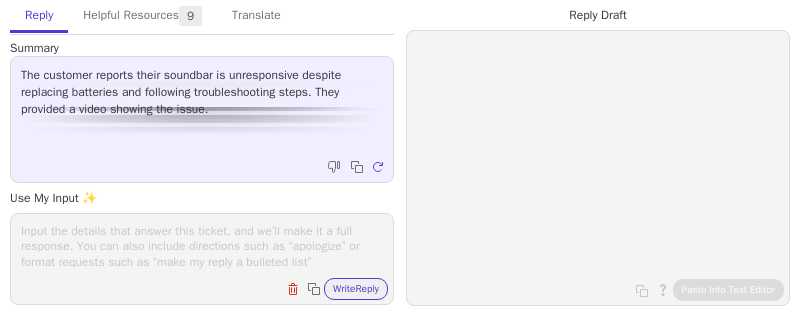 click at bounding box center (202, 246) 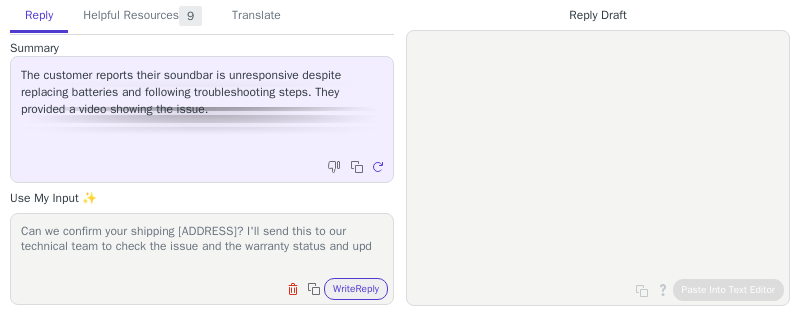 scroll, scrollTop: 0, scrollLeft: 0, axis: both 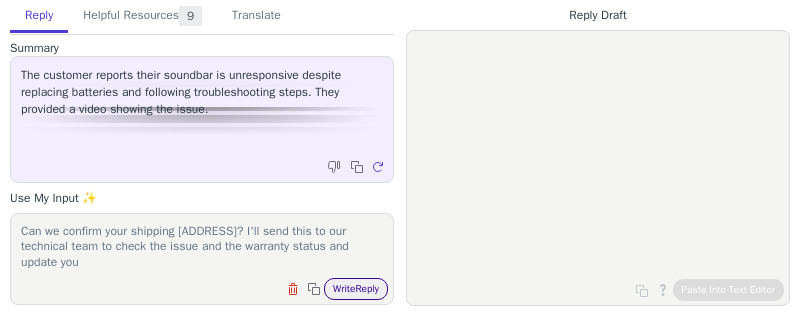 click on "Write  Reply" at bounding box center (356, 289) 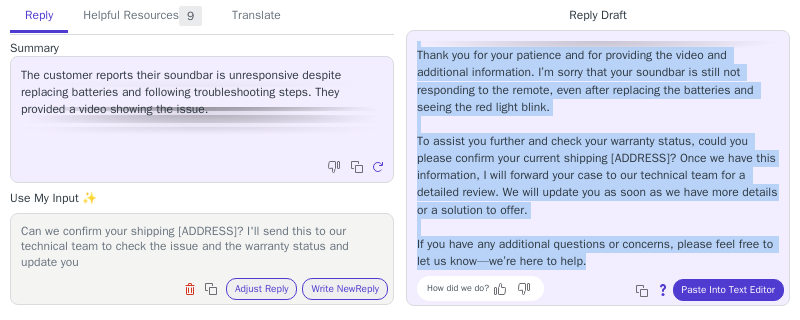 drag, startPoint x: 415, startPoint y: 47, endPoint x: 658, endPoint y: 259, distance: 322.47946 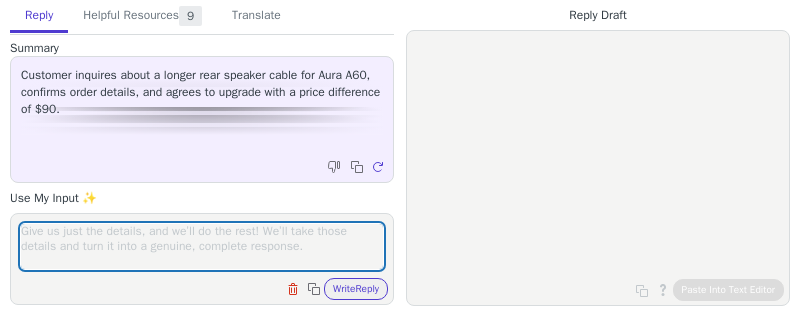 scroll, scrollTop: 0, scrollLeft: 0, axis: both 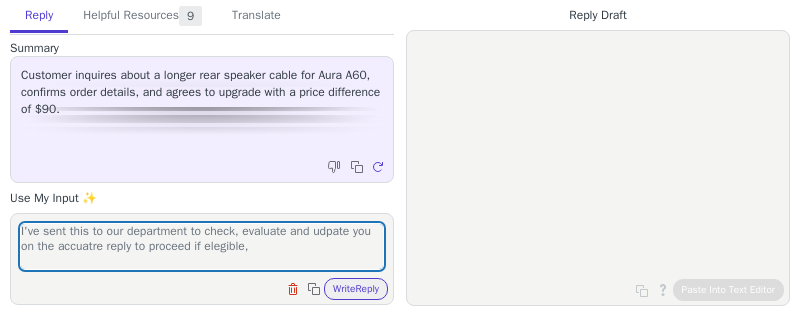 click on "I've sent this to our department to check, evaluate and udpate you on the accuatre reply to proceed if elegible," at bounding box center (202, 246) 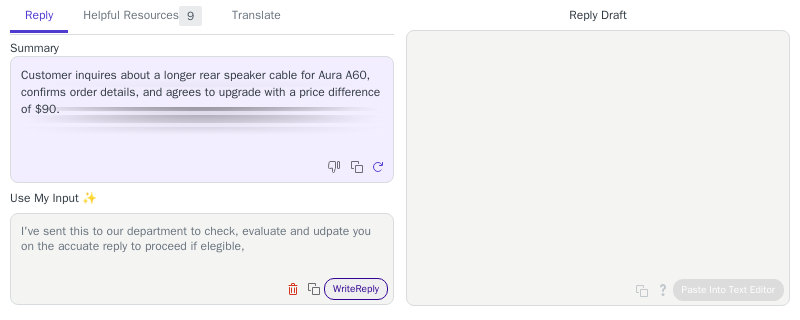 click on "Write  Reply" at bounding box center [356, 289] 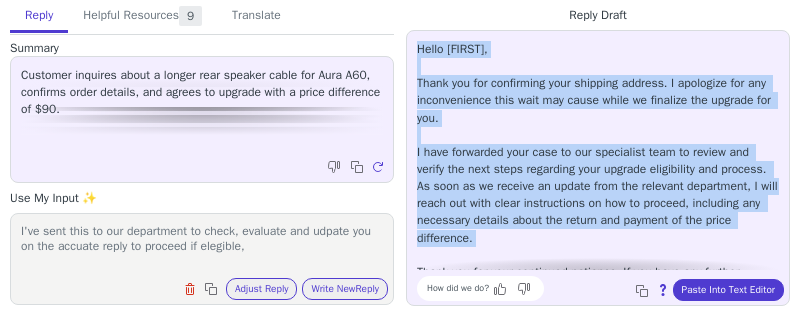 scroll, scrollTop: 28, scrollLeft: 0, axis: vertical 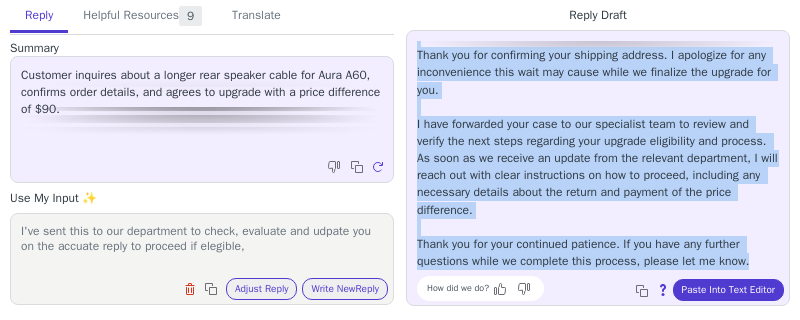 drag, startPoint x: 416, startPoint y: 46, endPoint x: 780, endPoint y: 260, distance: 422.24637 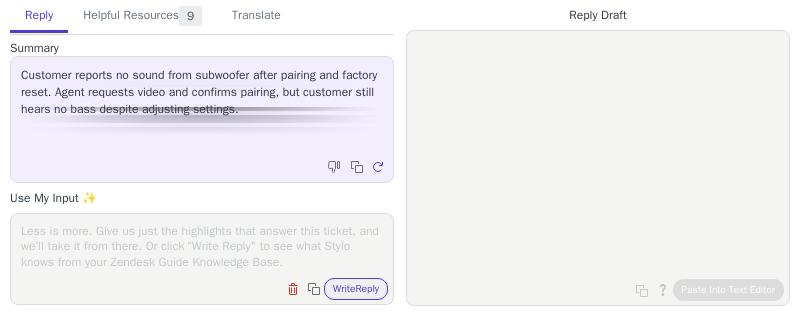 scroll, scrollTop: 0, scrollLeft: 0, axis: both 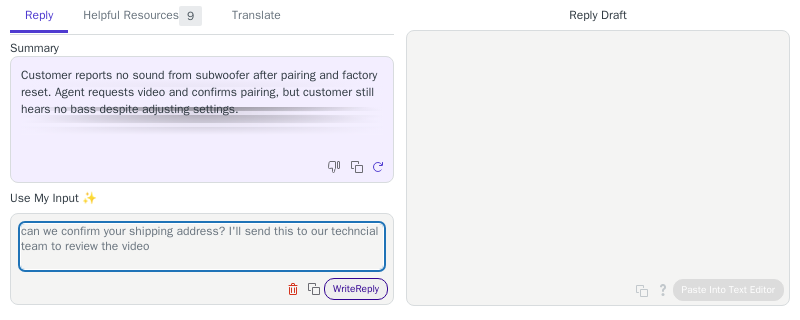 click on "Write  Reply" at bounding box center (356, 289) 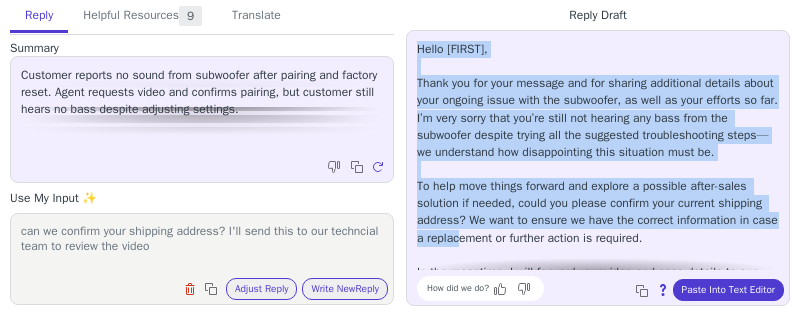 scroll, scrollTop: 131, scrollLeft: 0, axis: vertical 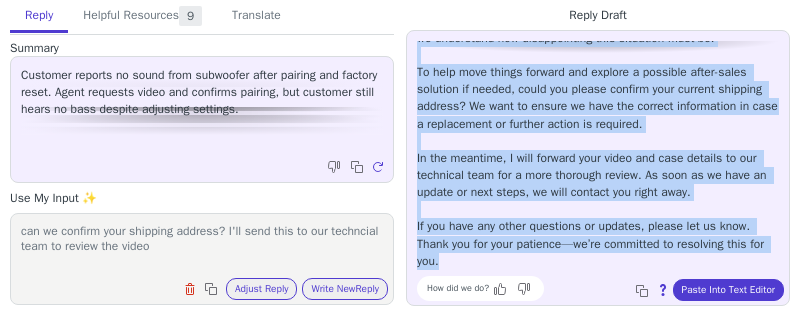 drag, startPoint x: 418, startPoint y: 47, endPoint x: 593, endPoint y: 269, distance: 282.6818 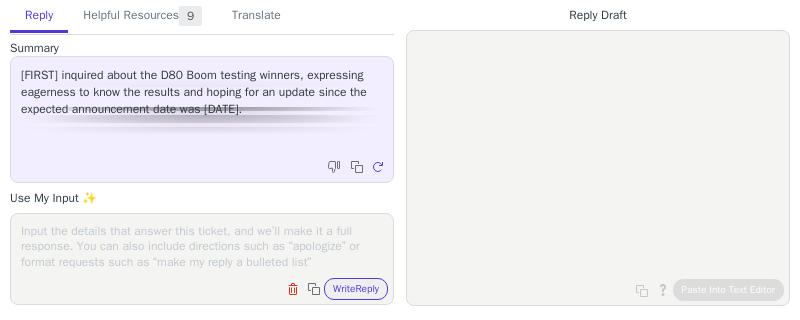 scroll, scrollTop: 0, scrollLeft: 0, axis: both 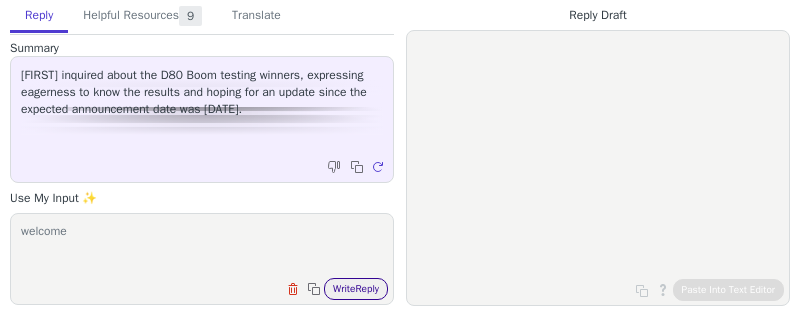 type on "welcome" 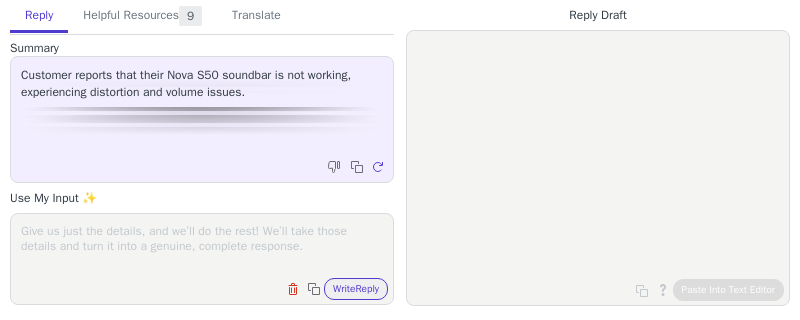 scroll, scrollTop: 0, scrollLeft: 0, axis: both 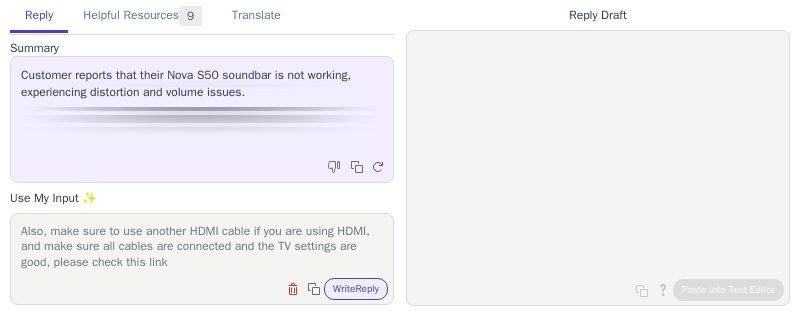paste on "https://support.ultimea.com/hc/en-us/articles/19482665493401-Multiple-Connection-Methods-for-Nova-S50-Soundbar" 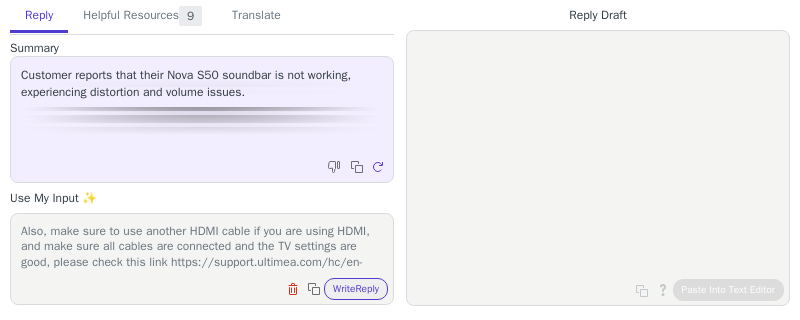 scroll, scrollTop: 46, scrollLeft: 0, axis: vertical 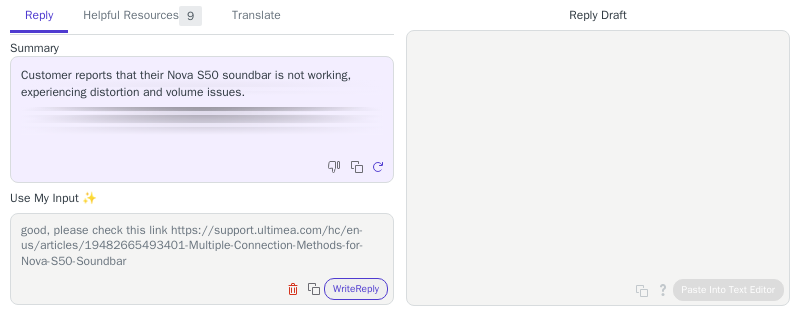 type on "Also, make sure to use another HDMI cable if you are using HDMI, and make sure all cables are connected and the TV settings are good, please check this link https://support.ultimea.com/hc/en-us/articles/19482665493401-Multiple-Connection-Methods-for-Nova-S50-Soundbar" 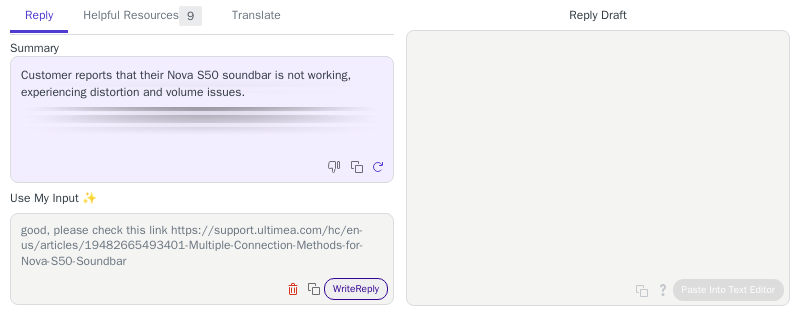 click on "Write  Reply" at bounding box center (356, 289) 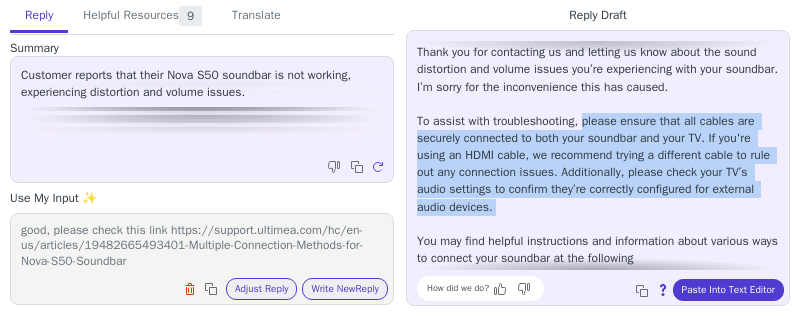 drag, startPoint x: 593, startPoint y: 121, endPoint x: 666, endPoint y: 229, distance: 130.35721 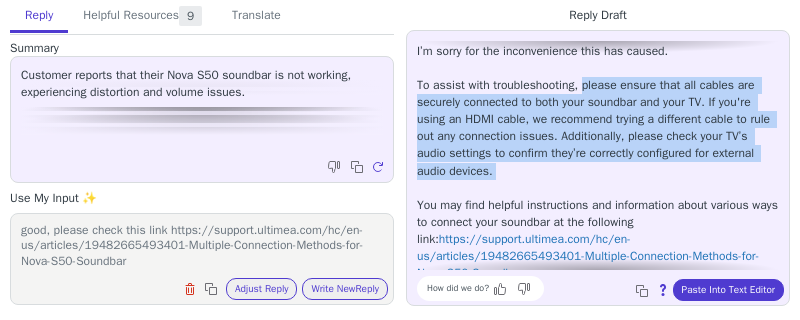 scroll, scrollTop: 63, scrollLeft: 0, axis: vertical 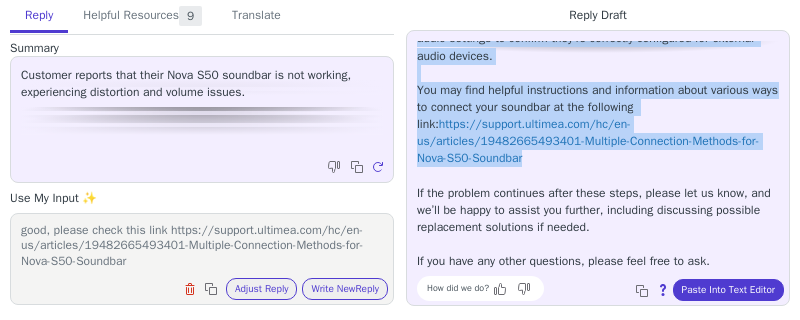 drag, startPoint x: 593, startPoint y: 88, endPoint x: 718, endPoint y: 164, distance: 146.2908 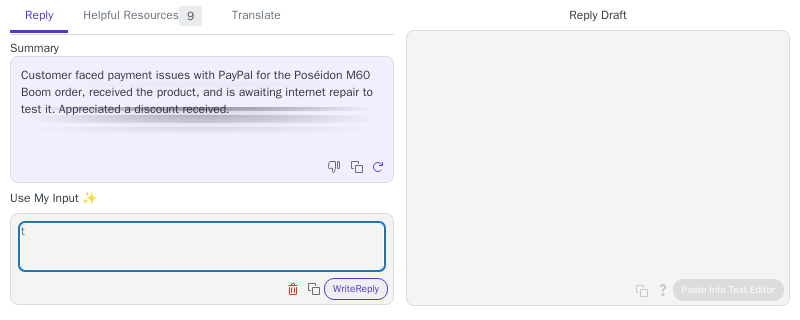 scroll, scrollTop: 0, scrollLeft: 0, axis: both 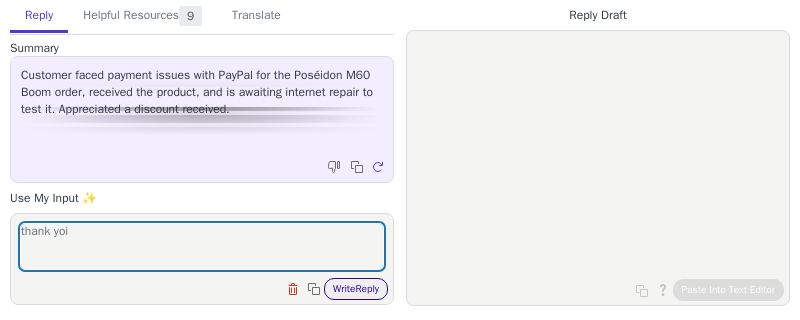 click on "Write  Reply" at bounding box center (356, 289) 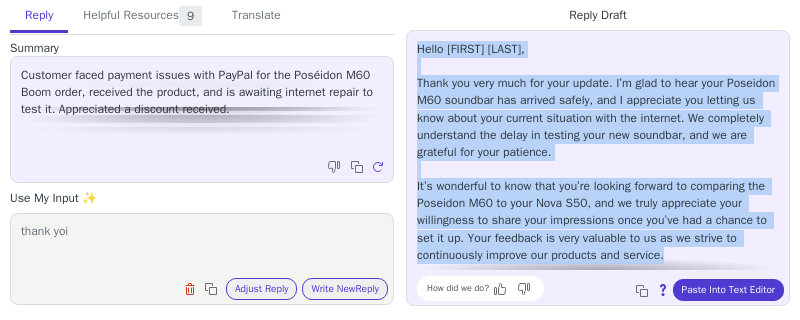drag, startPoint x: 417, startPoint y: 47, endPoint x: 749, endPoint y: 254, distance: 391.24545 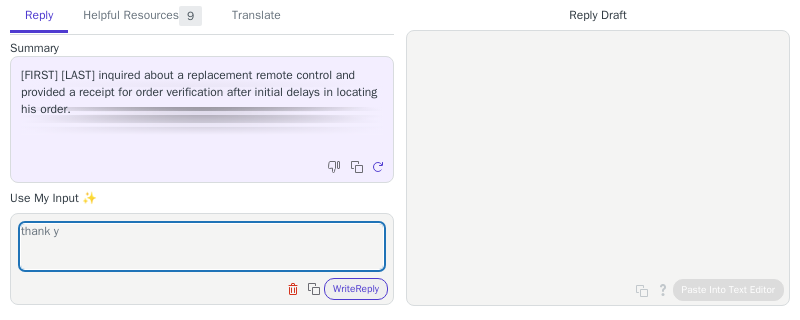 scroll, scrollTop: 0, scrollLeft: 0, axis: both 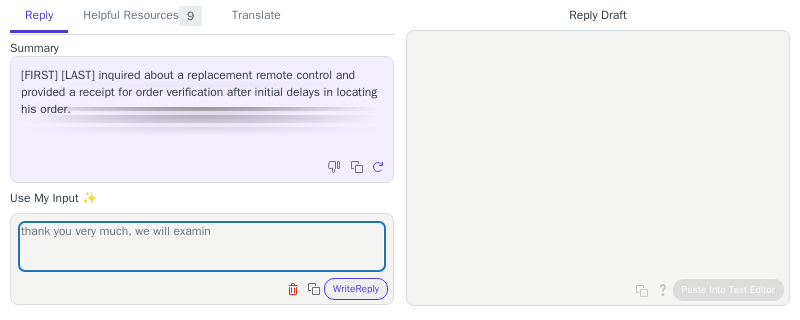 click on "thank you very much, we will examin" at bounding box center (202, 246) 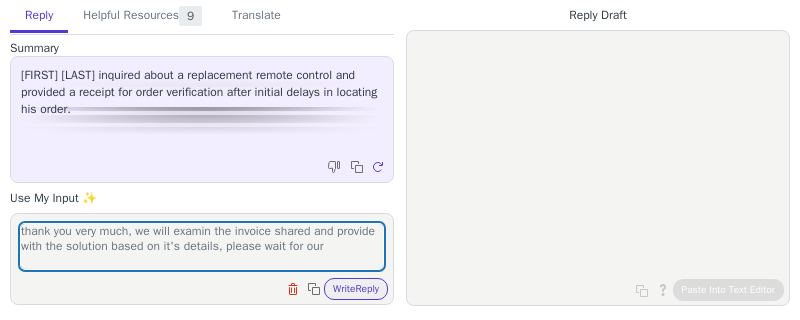 scroll, scrollTop: 0, scrollLeft: 0, axis: both 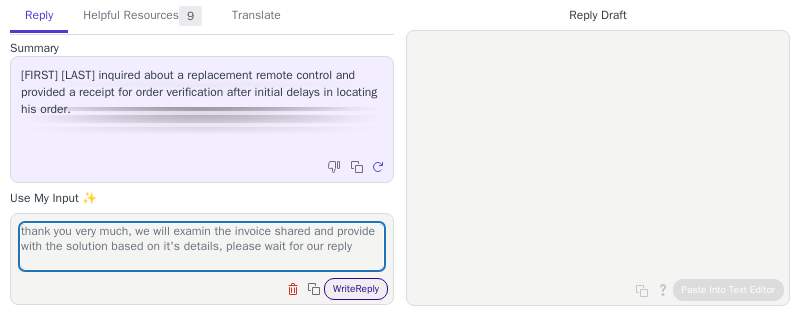 type on "thank you very much, we will examin the invoice shared and provide with the solution based on it's details, please wait for our reply" 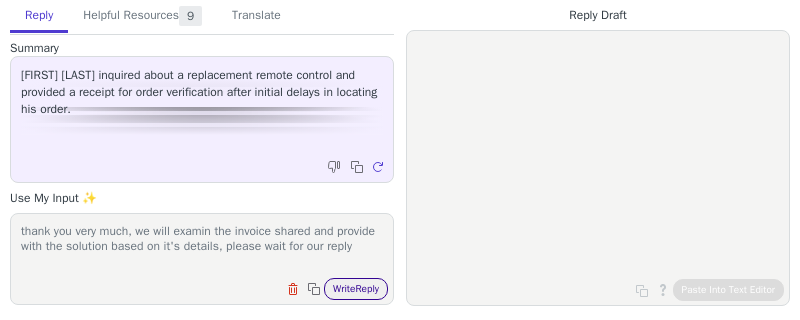 click on "Write  Reply" at bounding box center [356, 289] 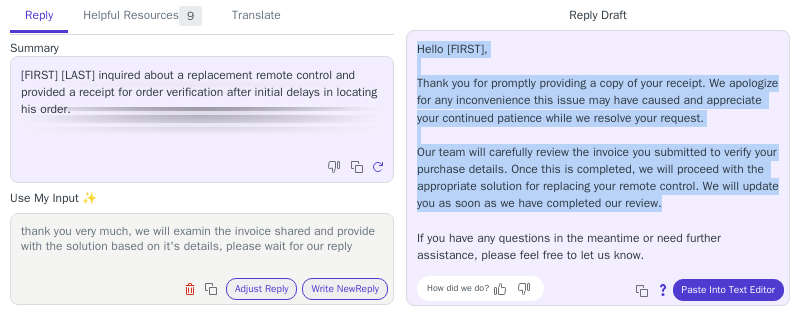 drag, startPoint x: 415, startPoint y: 52, endPoint x: 578, endPoint y: 240, distance: 248.82323 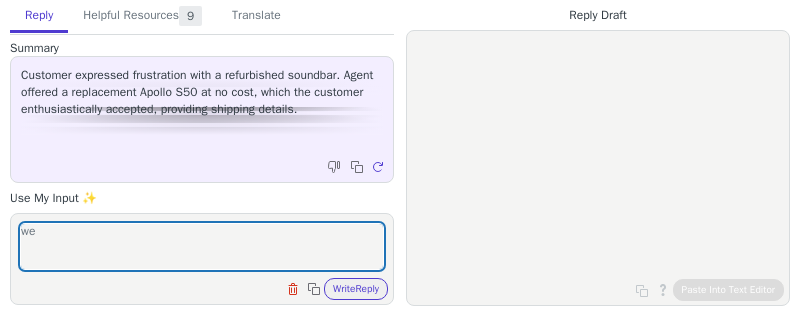 scroll, scrollTop: 0, scrollLeft: 0, axis: both 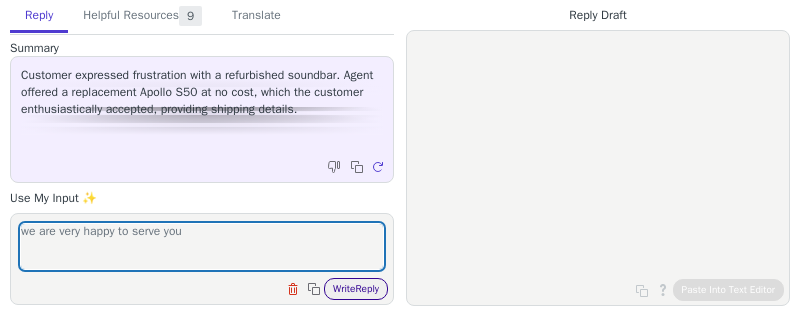 type on "we are very happy to serve you" 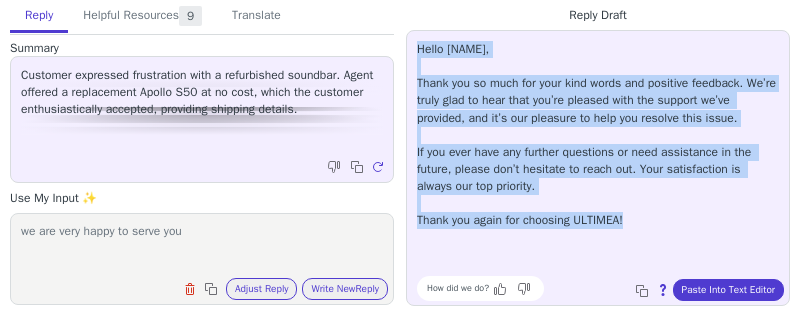 drag, startPoint x: 418, startPoint y: 48, endPoint x: 693, endPoint y: 245, distance: 338.28094 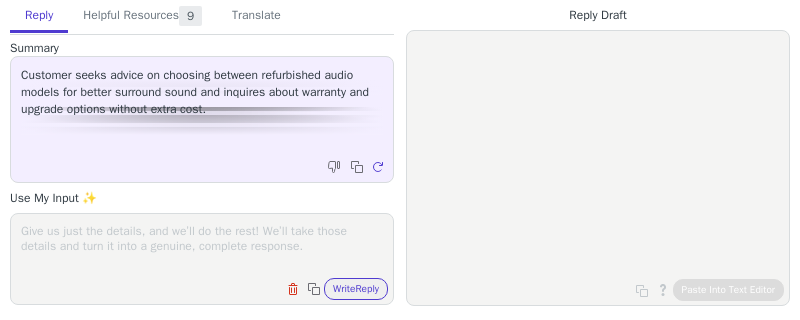 scroll, scrollTop: 0, scrollLeft: 0, axis: both 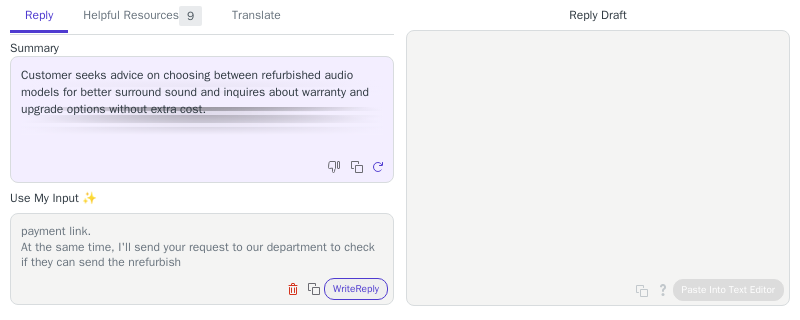 click on "Actually the exchange or replacement can be sent after having the old one back in our warehouse,
To proceed, we will be happy to offer you a return label and the payment link.
At the same time, I'll send your request to our department to check if they can send the nrefurbish" at bounding box center [202, 246] 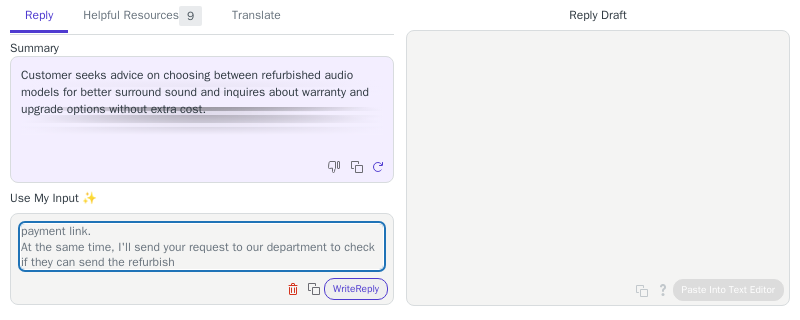 click on "Actually the exchange or replacement can be sent after having the old one back in our warehouse,
To proceed, we will be happy to offer you a return label and the payment link.
At the same time, I'll send your request to our department to check if they can send the refurbish Clear field Copy to clipboard Write  Reply" at bounding box center (202, 259) 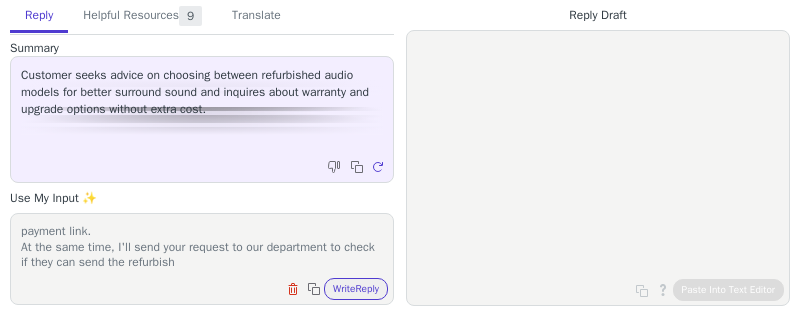 click on "Actually the exchange or replacement can be sent after having the old one back in our warehouse,
To proceed, we will be happy to offer you a return label and the payment link.
At the same time, I'll send your request to our department to check if they can send the refurbish" at bounding box center [202, 246] 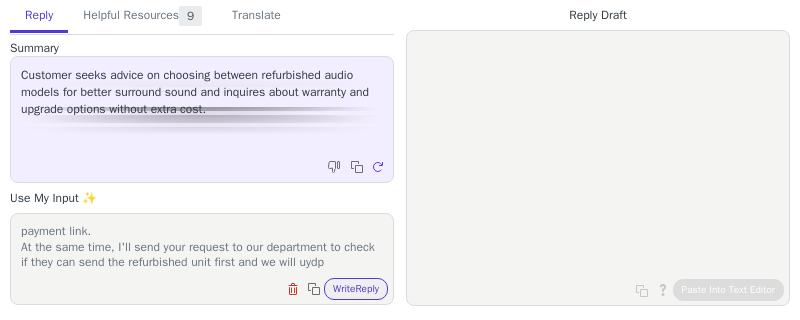 scroll, scrollTop: 62, scrollLeft: 0, axis: vertical 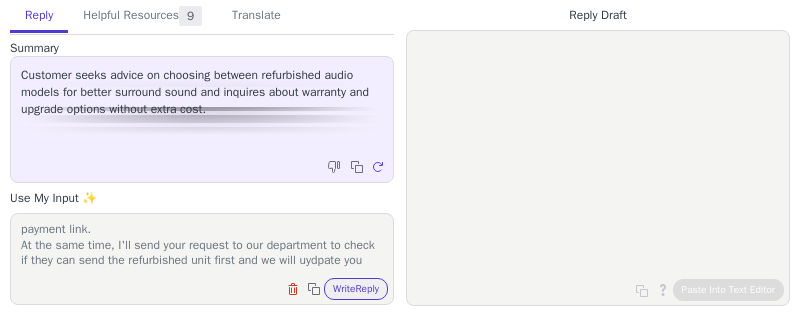 click on "Actually the exchange or replacement can be sent after having the old one back in our warehouse,
To proceed, we will be happy to offer you a return label and the payment link.
At the same time, I'll send your request to our department to check if they can send the refurbished unit first and we will uydpate you" at bounding box center (202, 246) 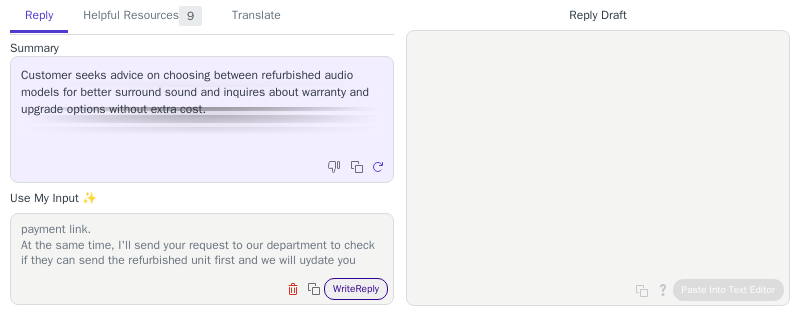 type on "Actually the exchange or replacement can be sent after having the old one back in our warehouse,
To proceed, we will be happy to offer you a return label and the payment link.
At the same time, I'll send your request to our department to check if they can send the refurbished unit first and we will uydate you" 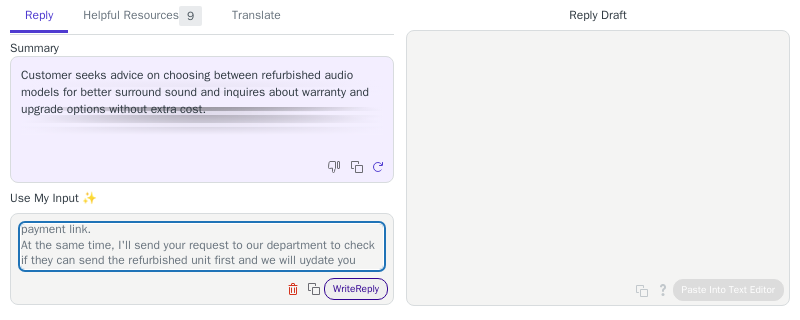 click on "Write  Reply" at bounding box center [356, 289] 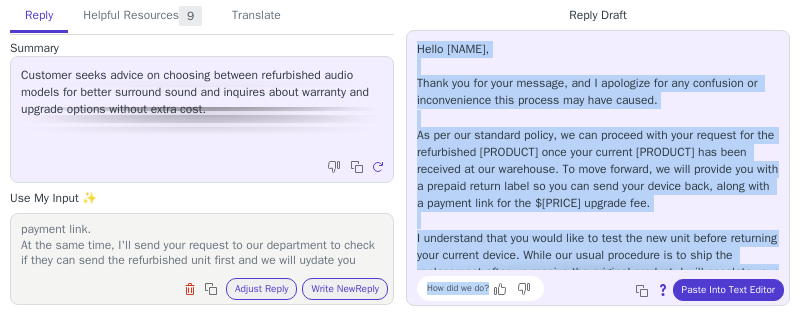 scroll, scrollTop: 182, scrollLeft: 0, axis: vertical 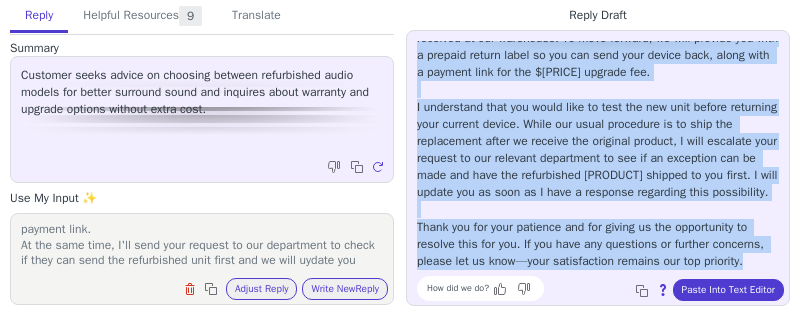 drag, startPoint x: 417, startPoint y: 50, endPoint x: 563, endPoint y: 260, distance: 255.76552 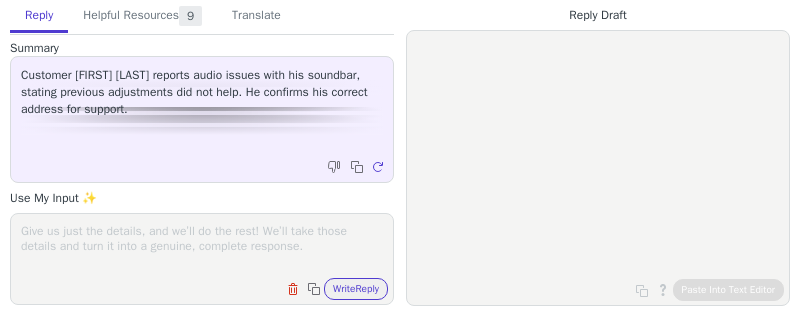 scroll, scrollTop: 0, scrollLeft: 0, axis: both 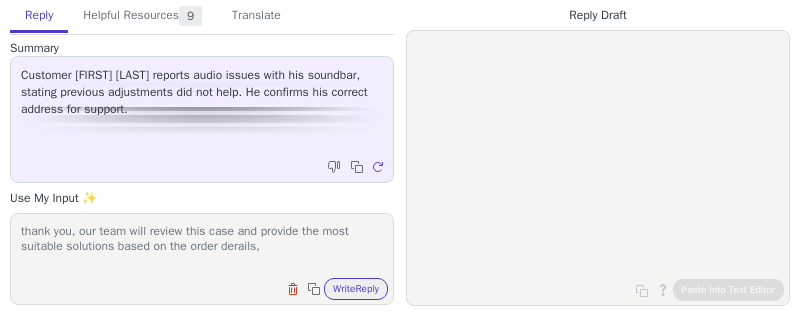 click on "thank you, our team will review this case and provide the most suitable solutions based on the order derails," at bounding box center (202, 246) 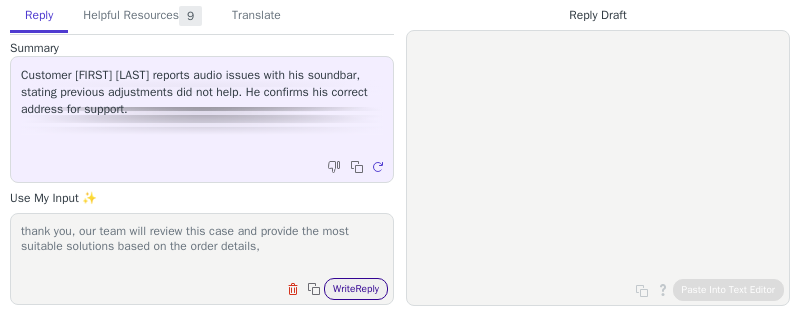 type on "thank you, our team will review this case and provide the most suitable solutions based on the order details," 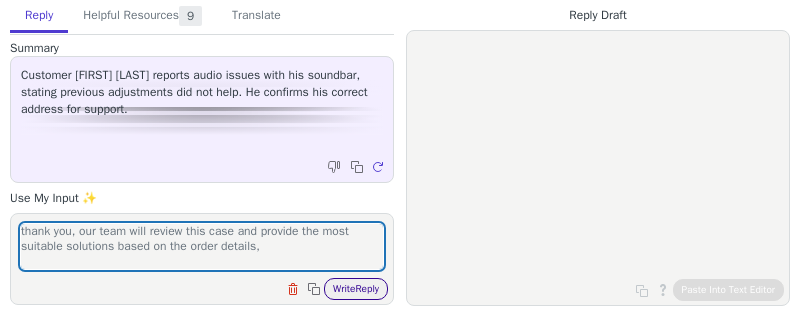 click on "Write  Reply" at bounding box center (356, 289) 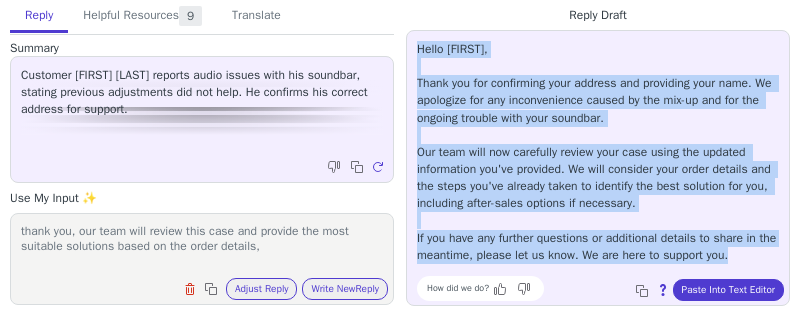 scroll, scrollTop: 11, scrollLeft: 0, axis: vertical 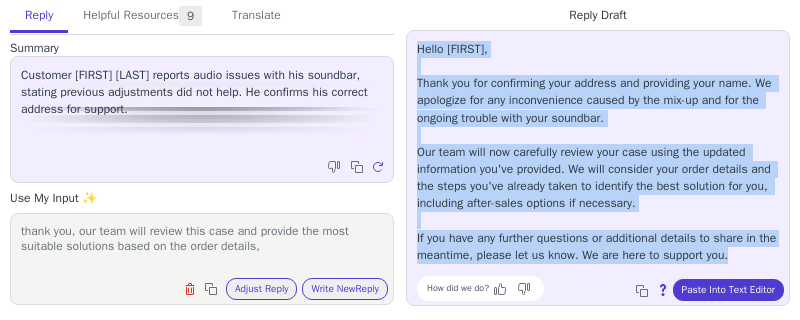 drag, startPoint x: 416, startPoint y: 48, endPoint x: 531, endPoint y: 265, distance: 245.58908 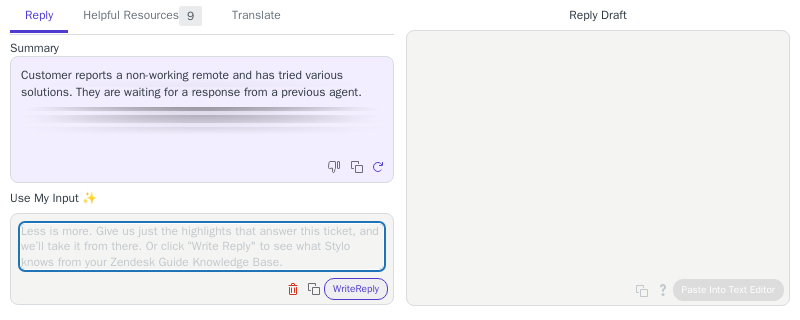 click at bounding box center [202, 246] 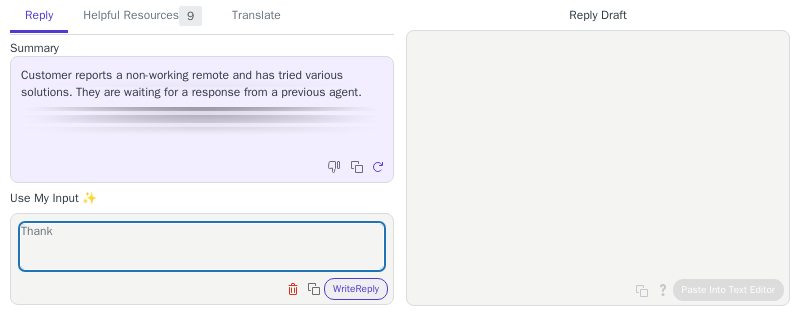 scroll, scrollTop: 0, scrollLeft: 0, axis: both 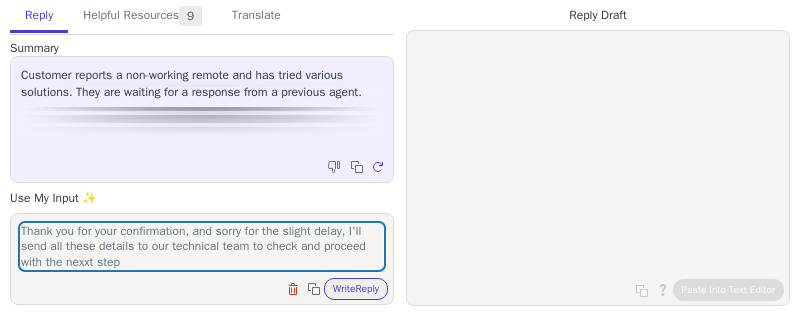 click on "Thank you for your confirmation, and sorry for the slight delay, I'll send all these details to our technical team to check and proceed with the nexxt step" at bounding box center (202, 246) 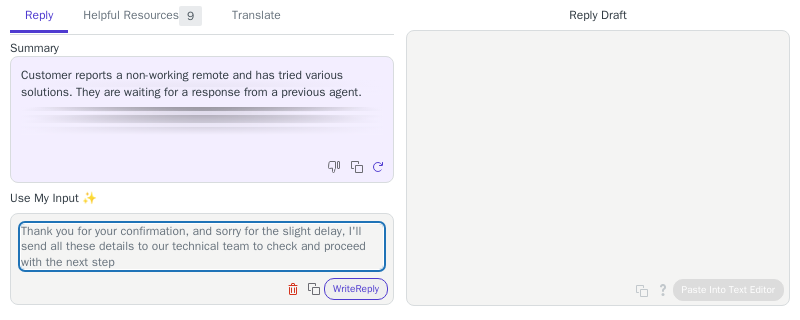 click on "Thank you for your confirmation, and sorry for the slight delay, I'll send all these details to our technical team to check and proceed with the next step" at bounding box center [202, 246] 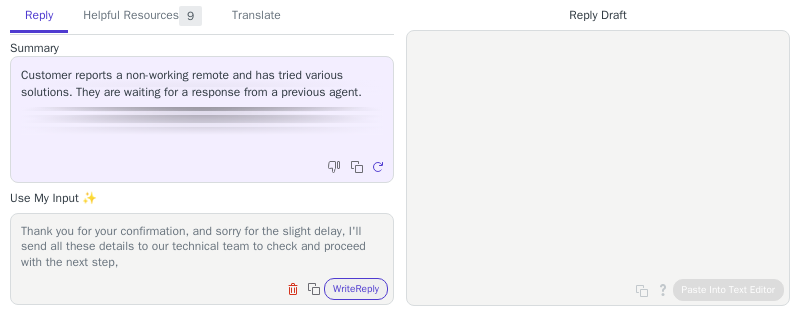 click on "Thank you for your confirmation, and sorry for the slight delay, I'll send all these details to our technical team to check and proceed with the next step," at bounding box center [202, 246] 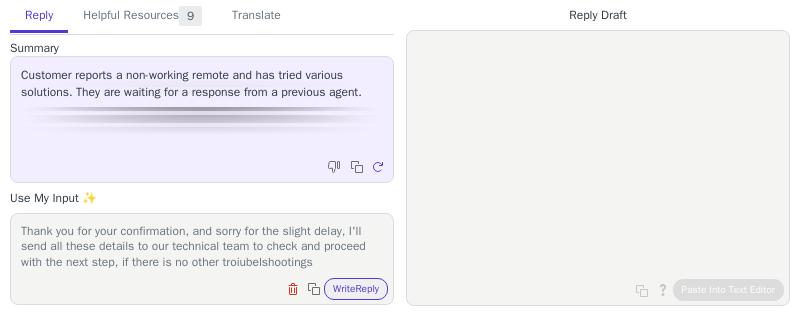 scroll, scrollTop: 16, scrollLeft: 0, axis: vertical 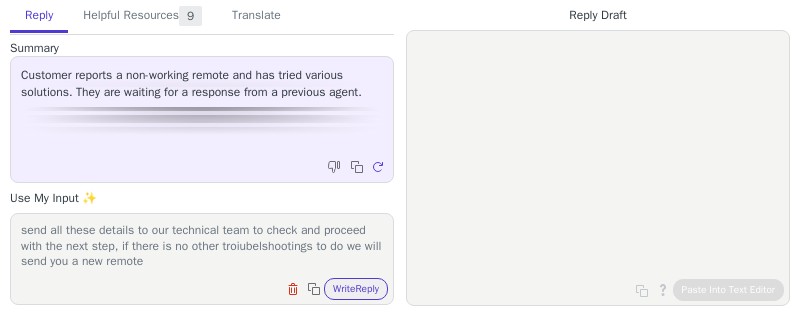 click on "Thank you for your confirmation, and sorry for the slight delay, I'll send all these details to our technical team to check and proceed with the next step, if there is no other troiubelshootings to do we will send you a new remote" at bounding box center [202, 246] 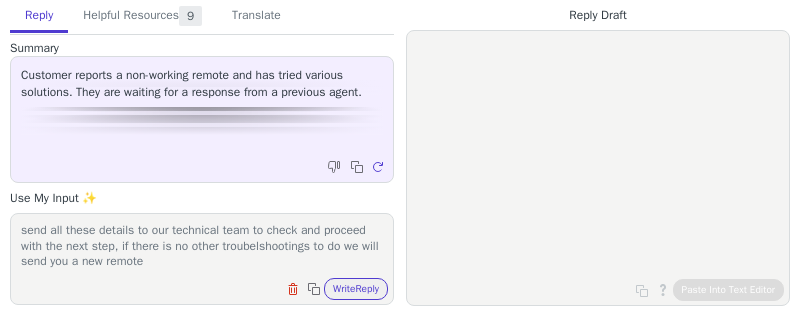 click on "Thank you for your confirmation, and sorry for the slight delay, I'll send all these details to our technical team to check and proceed with the next step, if there is no other troubelshootings to do we will send you a new remote" at bounding box center (202, 246) 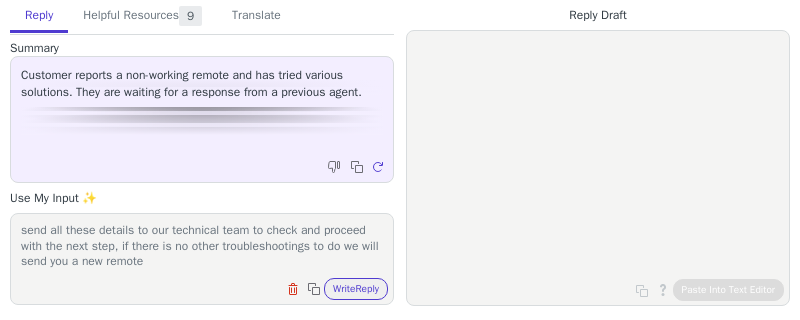 click on "Thank you for your confirmation, and sorry for the slight delay, I'll send all these details to our technical team to check and proceed with the next step, if there is no other troubleshootings to do we will send you a new remote" at bounding box center (202, 246) 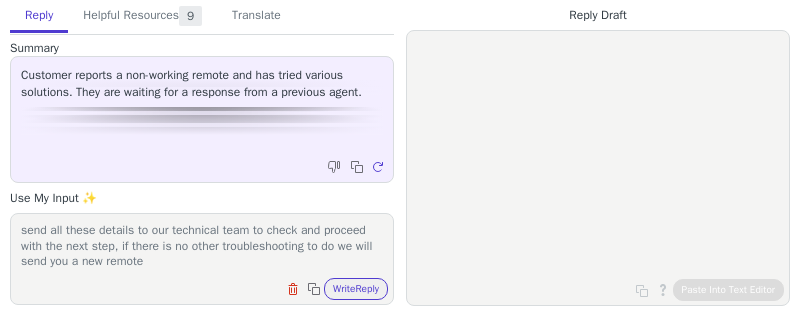 click on "Thank you for your confirmation, and sorry for the slight delay, I'll send all these details to our technical team to check and proceed with the next step, if there is no other troubleshooting to do we will send you a new remote" at bounding box center (202, 246) 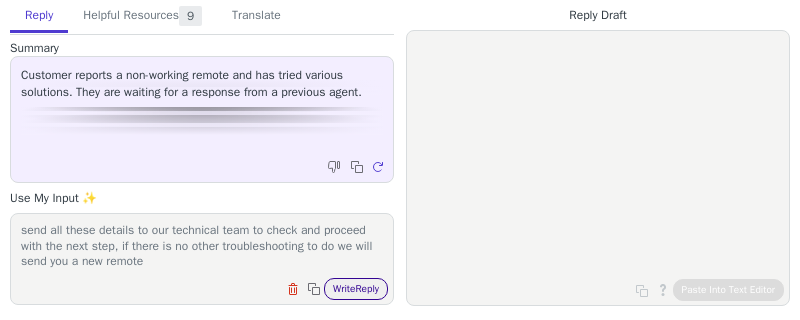 type on "Thank you for your confirmation, and sorry for the slight delay, I'll send all these details to our technical team to check and proceed with the next step, if there is no other troubleshooting to do we will send you a new remote" 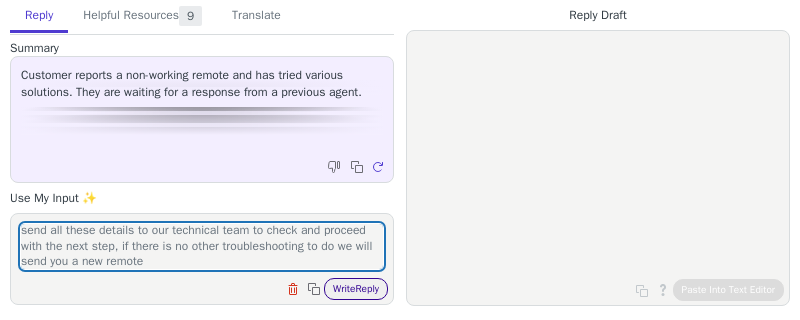 click on "Write  Reply" at bounding box center (356, 289) 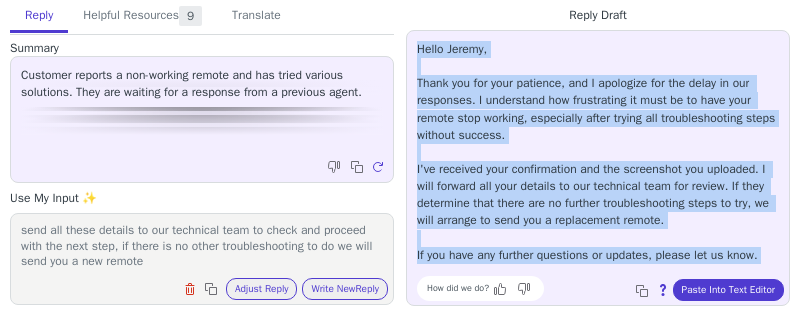 scroll, scrollTop: 28, scrollLeft: 0, axis: vertical 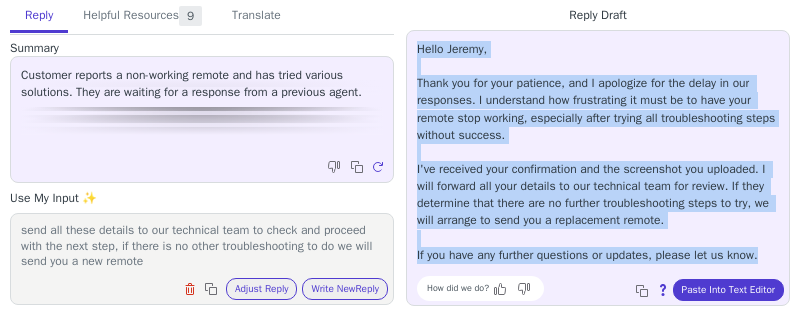 drag, startPoint x: 415, startPoint y: 46, endPoint x: 564, endPoint y: 266, distance: 265.7085 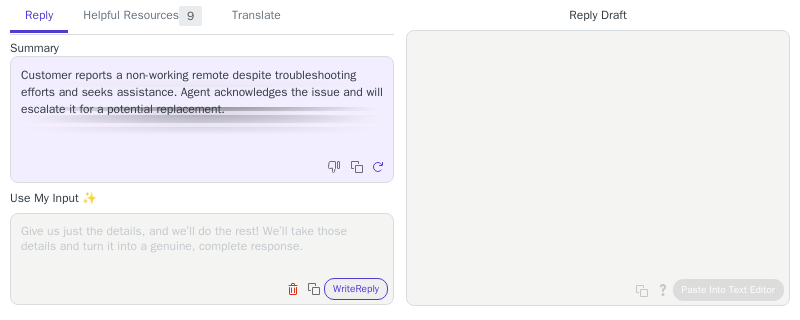 scroll, scrollTop: 0, scrollLeft: 0, axis: both 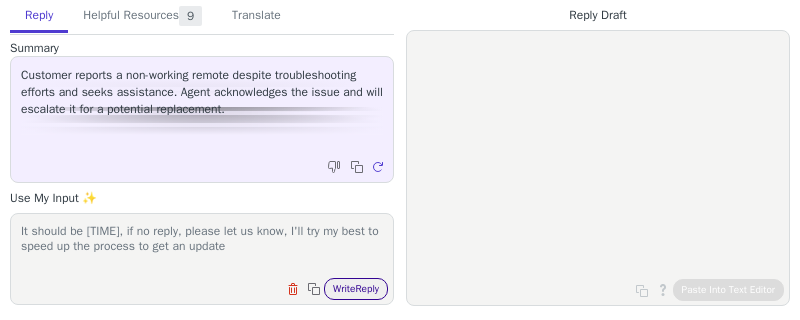 type on "It should be [TIME], if no reply, please let us know, I'll try my best to speed up the process to get an update" 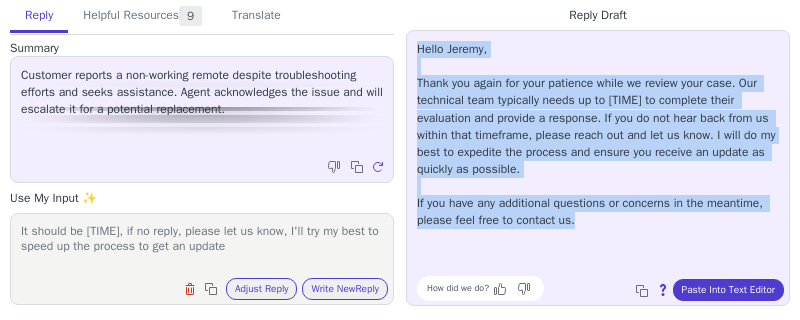 drag, startPoint x: 416, startPoint y: 49, endPoint x: 660, endPoint y: 230, distance: 303.8042 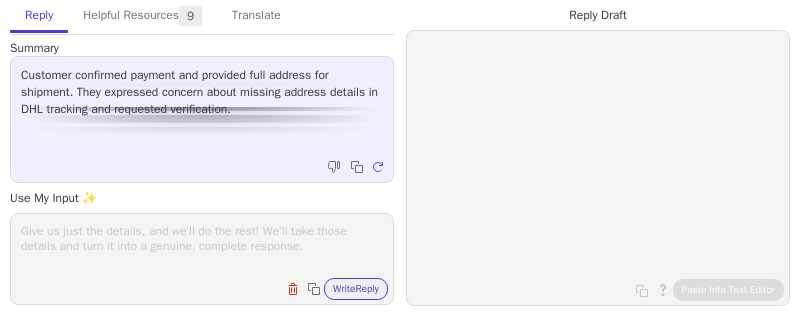 scroll, scrollTop: 0, scrollLeft: 0, axis: both 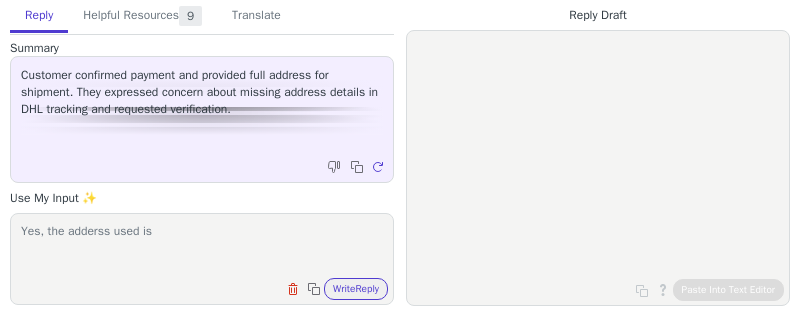 click on "Yes, the adderss used is" at bounding box center (202, 246) 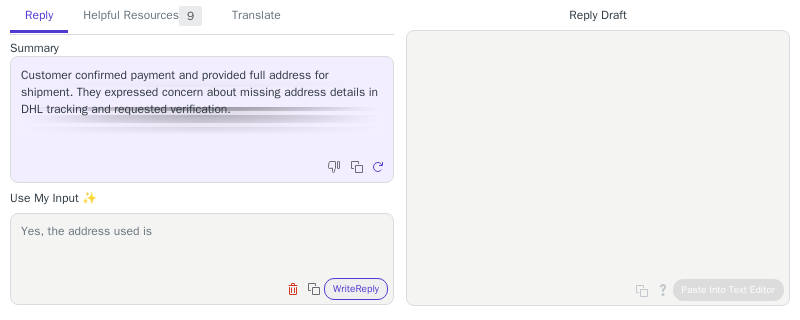 click on "Yes, the address used is" at bounding box center (202, 246) 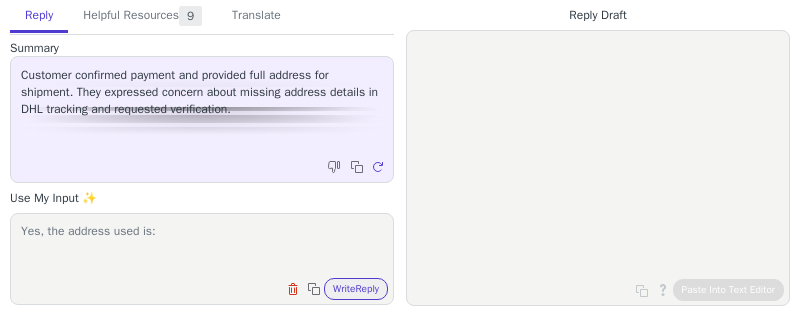 paste on "[FIRST] [LAST]
[NUMBER] [STREET]
[CITY]([NEIGHBORHOOD])
[POSTAL_CODE]
[COUNTRY]" 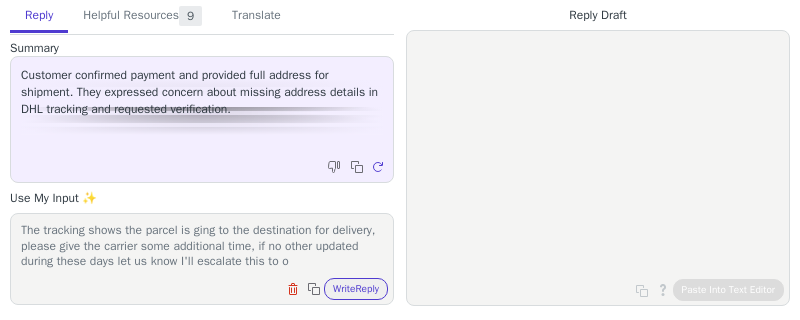 scroll, scrollTop: 108, scrollLeft: 0, axis: vertical 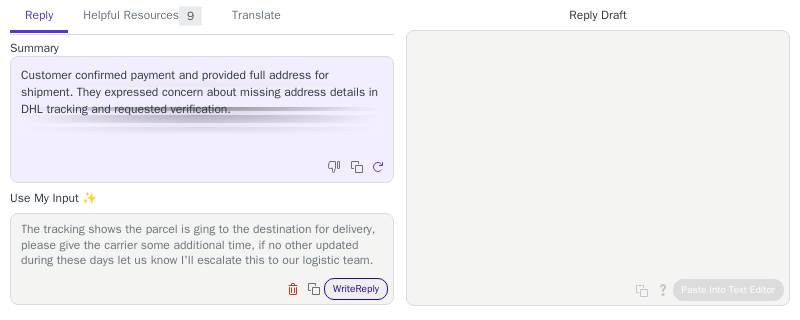 type on "Yes, the address used is:
[FIRST] [LAST]
[NUMBER] [STREET]
[CITY]([NEIGHBORHOOD])
[POSTAL_CODE]
[COUNTRY]
The tracking shows the parcel is ging to the destination for delivery, please give the carrier some additional time, if no other updated during these days let us know I'll escalate this to our logistic team." 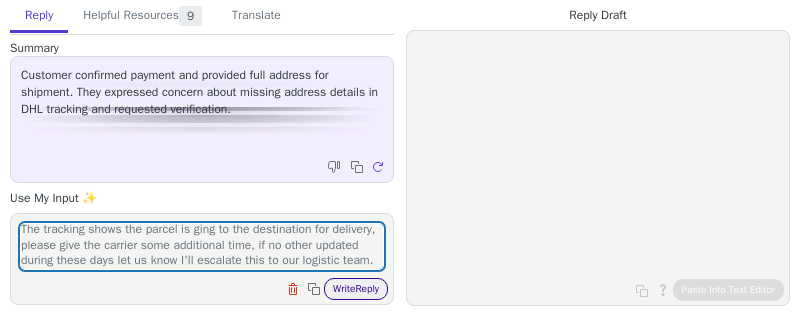 click on "Write  Reply" at bounding box center [356, 289] 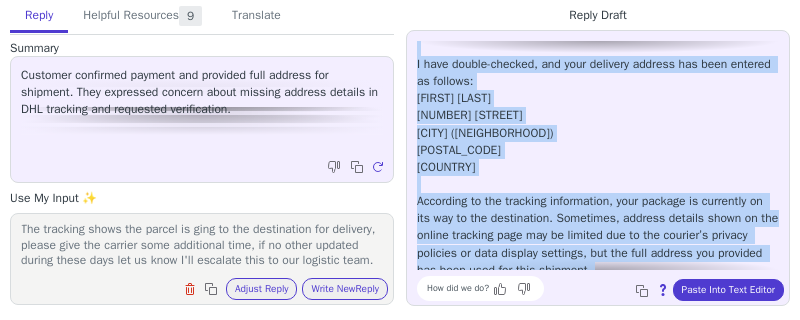scroll, scrollTop: 268, scrollLeft: 0, axis: vertical 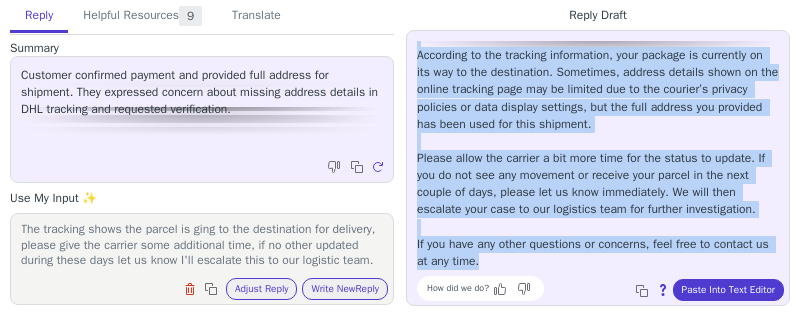 drag, startPoint x: 417, startPoint y: 46, endPoint x: 602, endPoint y: 257, distance: 280.6172 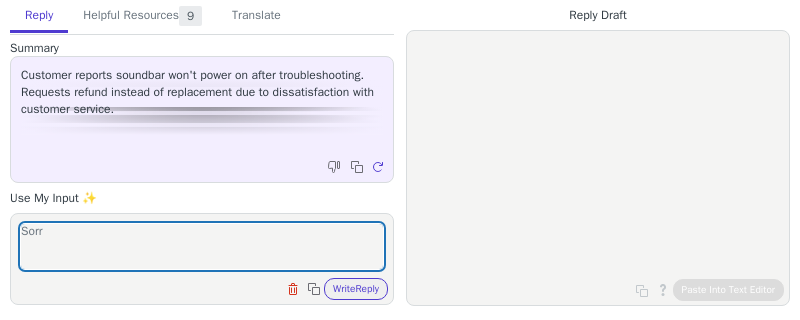 scroll, scrollTop: 0, scrollLeft: 0, axis: both 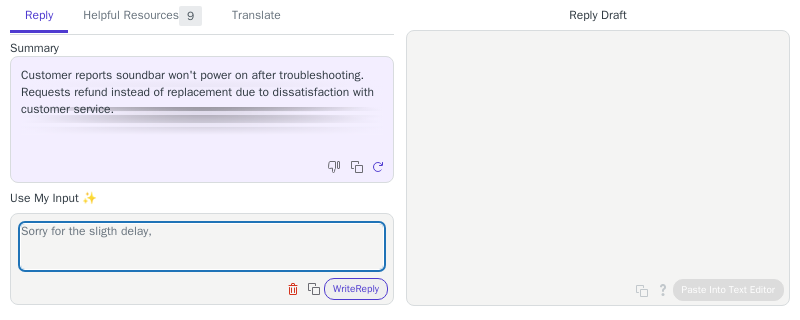 click on "Sorry for the sligth delay," at bounding box center (202, 246) 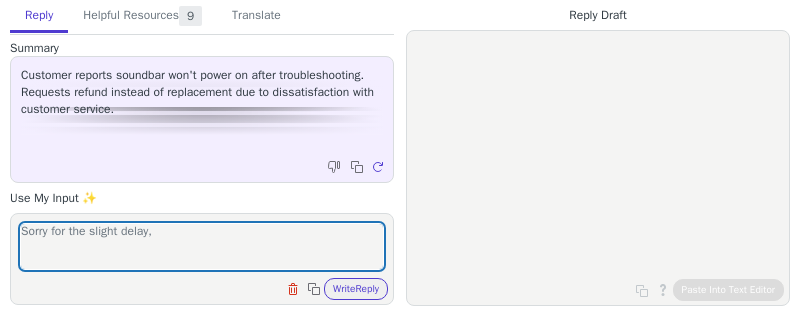 click on "Sorry for the slight delay," at bounding box center [202, 246] 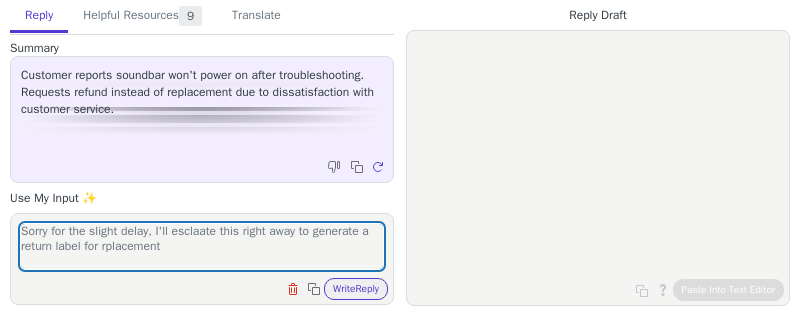 click on "Sorry for the slight delay, I'll esclaate this right away to generate a return label for rzplacement" at bounding box center [202, 246] 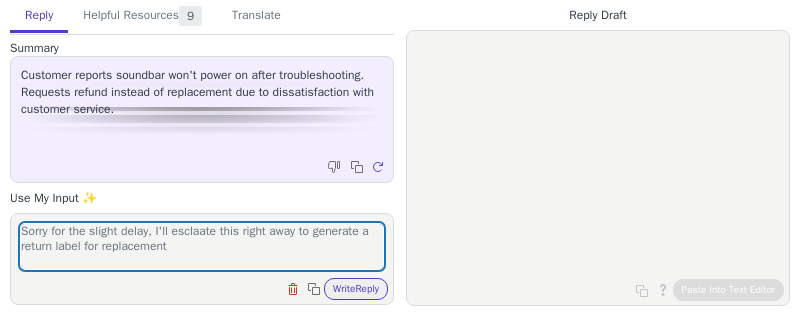 click on "Sorry for the slight delay, I'll esclaate this right away to generate a return label for replacement" at bounding box center (202, 246) 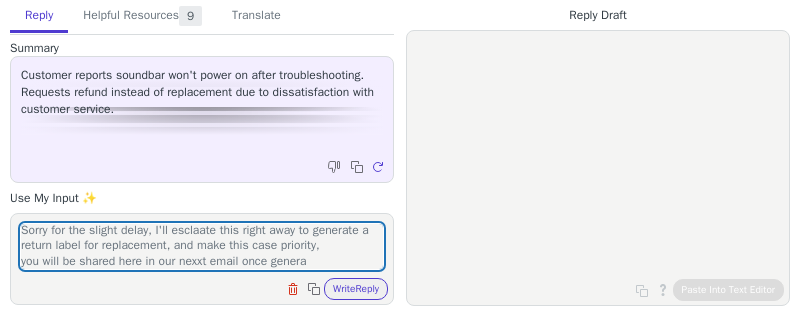 scroll, scrollTop: 31, scrollLeft: 0, axis: vertical 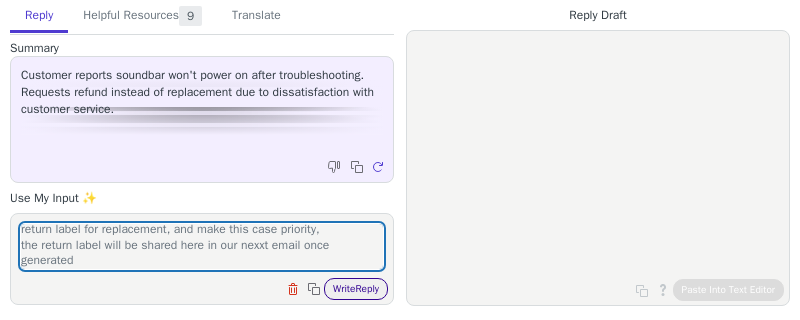 type on "Sorry for the slight delay, I'll esclaate this right away to generate a return label for replacement, and make this case priority,
the return label will be shared here in our nexxt email once generated" 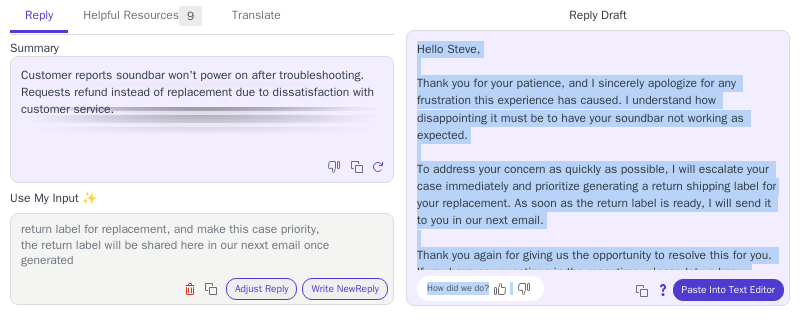 scroll, scrollTop: 28, scrollLeft: 0, axis: vertical 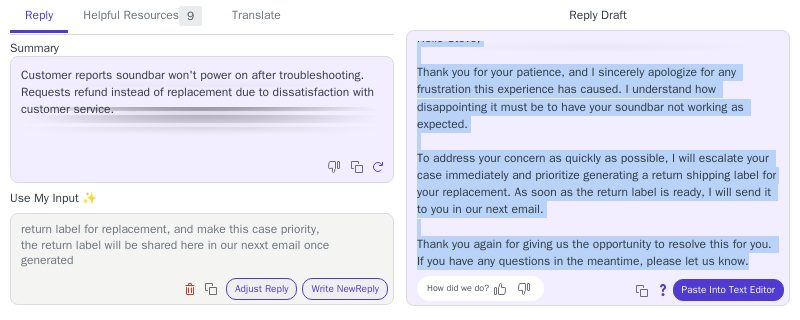 drag, startPoint x: 416, startPoint y: 50, endPoint x: 564, endPoint y: 259, distance: 256.09567 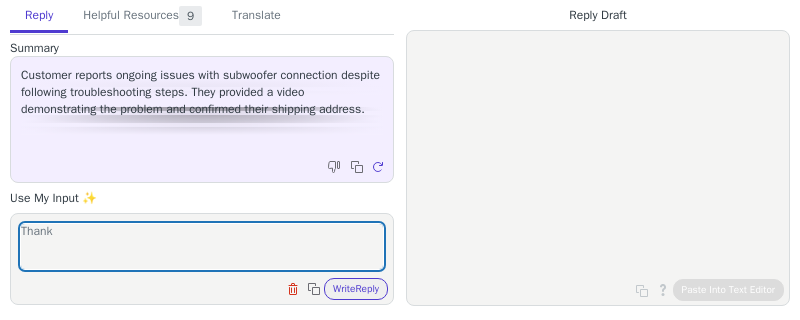 scroll, scrollTop: 0, scrollLeft: 0, axis: both 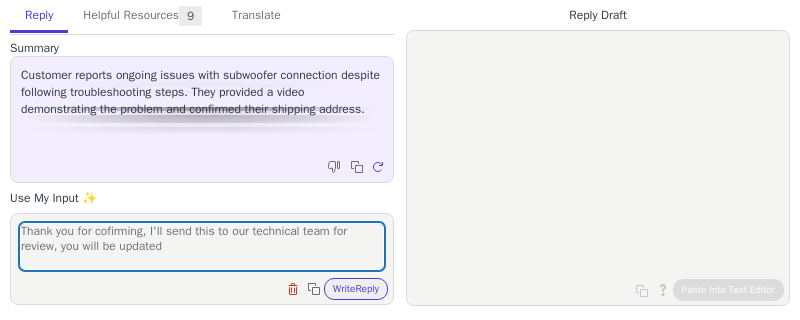 click on "Thank you for cofirming, I'll send this to our technical team for review, you will be updated" at bounding box center (202, 246) 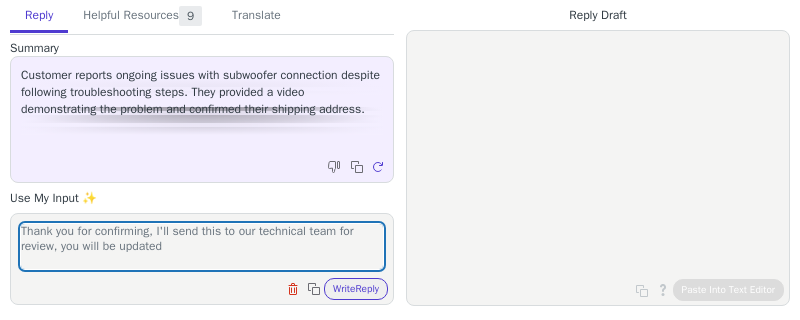click on "Thank you for confirming, I'll send this to our technical team for review, you will be updated" at bounding box center (202, 246) 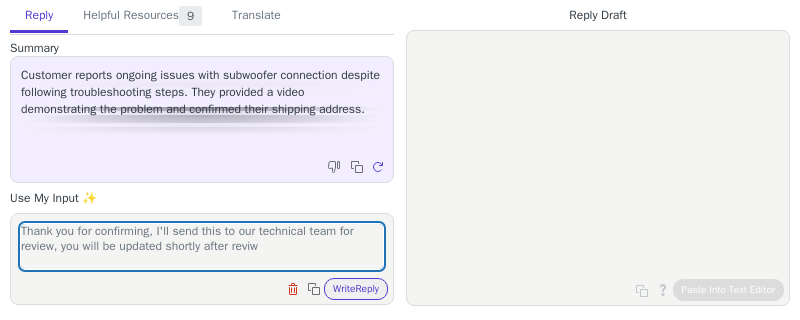 click on "Thank you for confirming, I'll send this to our technical team for review, you will be updated shortly after reviw" at bounding box center (202, 246) 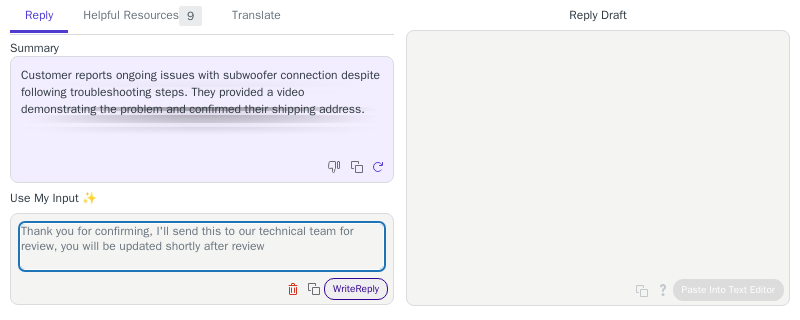type on "Thank you for confirming, I'll send this to our technical team for review, you will be updated shortly after review" 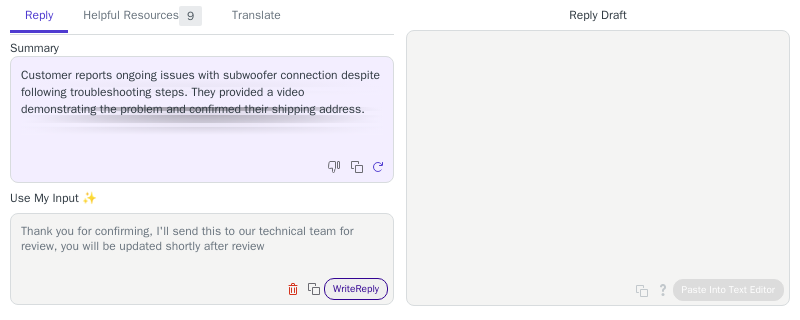 click on "Write  Reply" at bounding box center [356, 289] 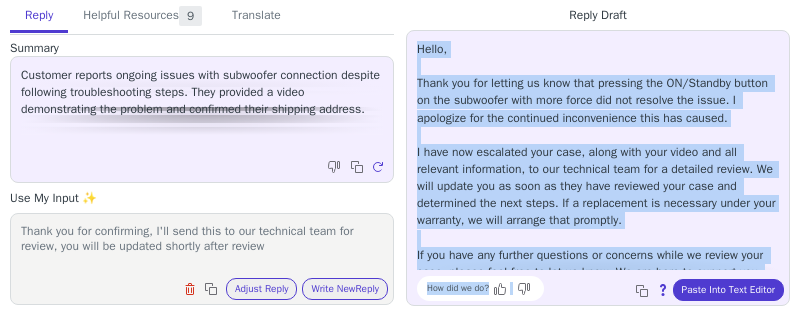 scroll, scrollTop: 45, scrollLeft: 0, axis: vertical 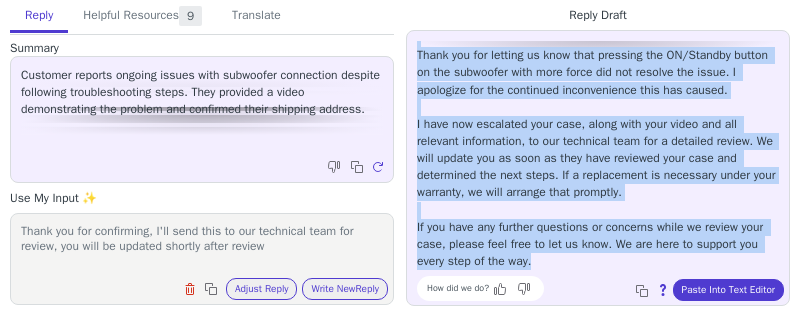 drag, startPoint x: 415, startPoint y: 46, endPoint x: 659, endPoint y: 270, distance: 331.22803 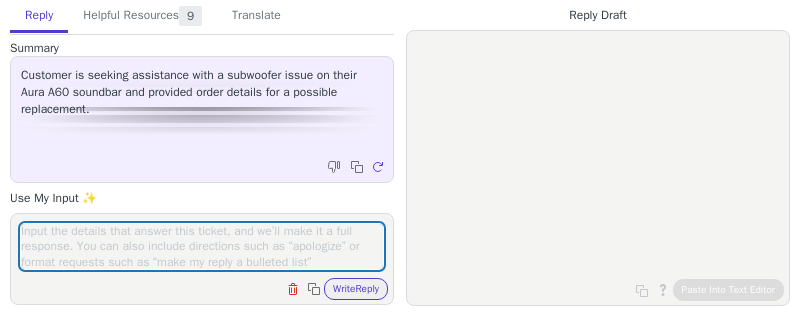 scroll, scrollTop: 0, scrollLeft: 0, axis: both 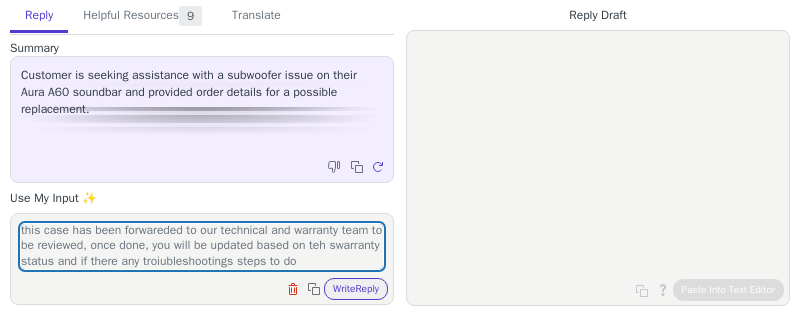 click on "this case has been forwareded to our technical and warranty team to be reviewed, once done, you will be updated based on teh swarranty status and if there any troiubleshootings steps to do" at bounding box center (202, 246) 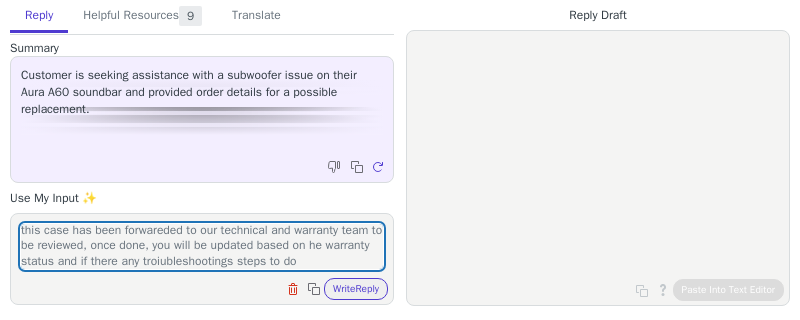 scroll, scrollTop: 16, scrollLeft: 0, axis: vertical 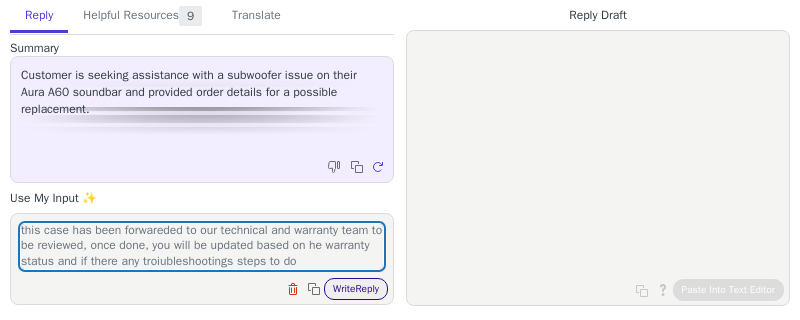 type on "this case has been forwareded to our technical and warranty team to be reviewed, once done, you will be updated based on he warranty status and if there any troiubleshootings steps to do" 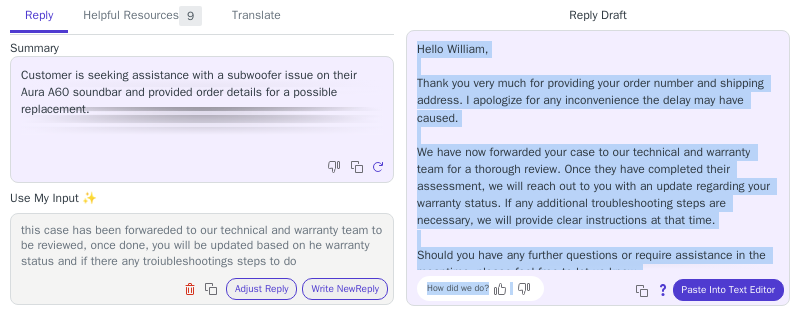 scroll, scrollTop: 11, scrollLeft: 0, axis: vertical 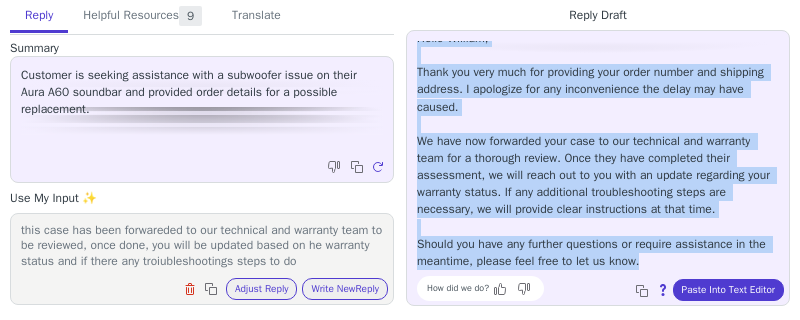 drag, startPoint x: 417, startPoint y: 46, endPoint x: 704, endPoint y: 259, distance: 357.40454 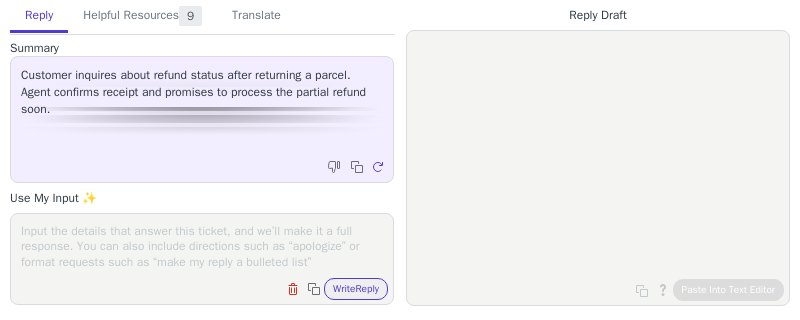 scroll, scrollTop: 0, scrollLeft: 0, axis: both 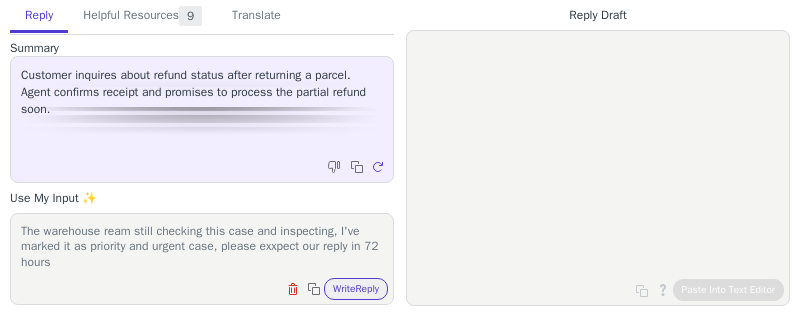 click on "The warehouse ream still checking this case and inspecting, I've marked it as priority and urgent case, please exxpect our reply in 72 hours" at bounding box center [202, 246] 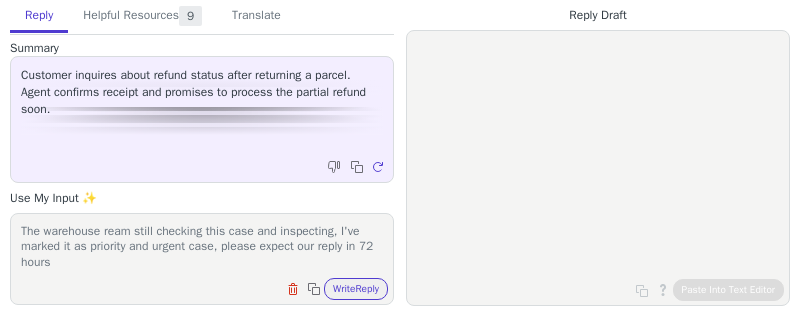 click on "The warehouse ream still checking this case and inspecting, I've marked it as priority and urgent case, please expect our reply in 72 hours" at bounding box center (202, 246) 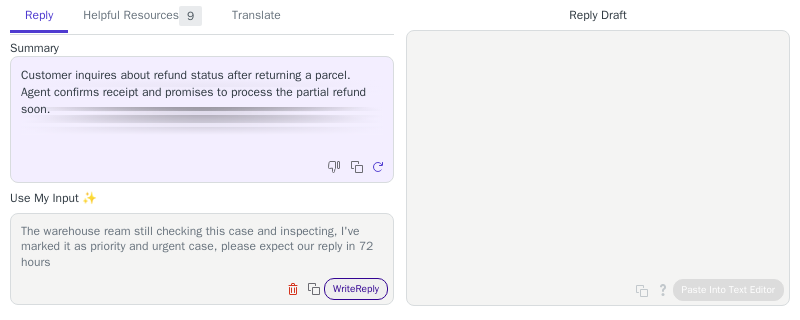 type on "The warehouse ream still checking this case and inspecting, I've marked it as priority and urgent case, please expect our reply in 72 hours" 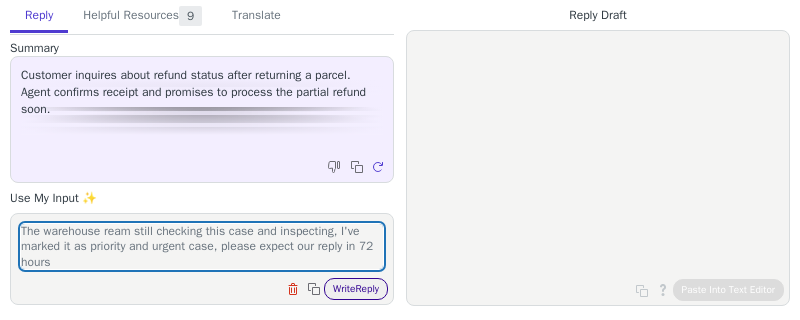 click on "Write  Reply" at bounding box center [356, 289] 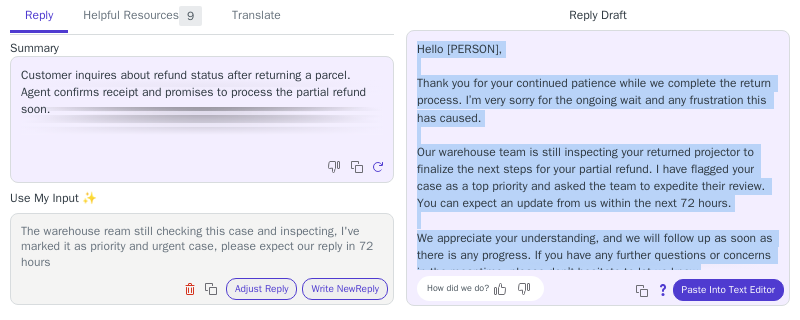 scroll, scrollTop: 45, scrollLeft: 0, axis: vertical 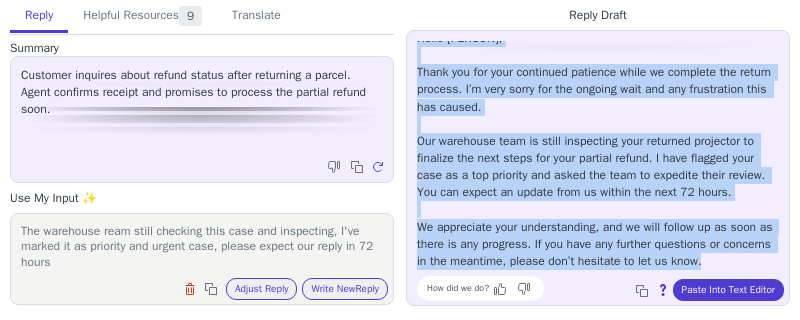 drag, startPoint x: 413, startPoint y: 46, endPoint x: 642, endPoint y: 268, distance: 318.94357 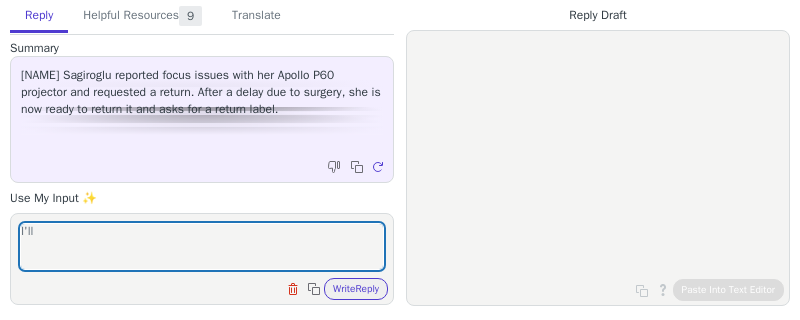 scroll, scrollTop: 0, scrollLeft: 0, axis: both 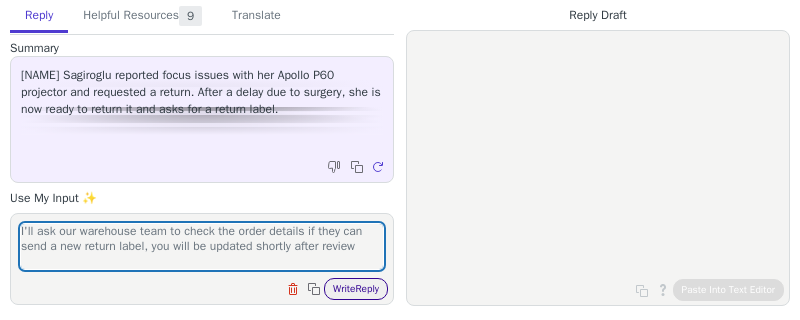 type on "I'll ask our warehouse team to check the order details if they can send a new return label, you will be updated shortly after review" 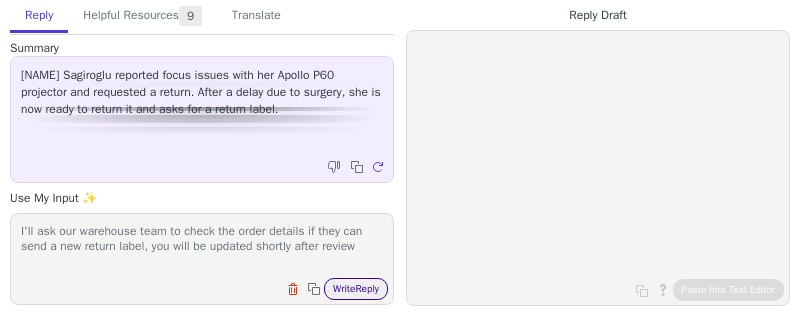 click on "Write  Reply" at bounding box center (356, 289) 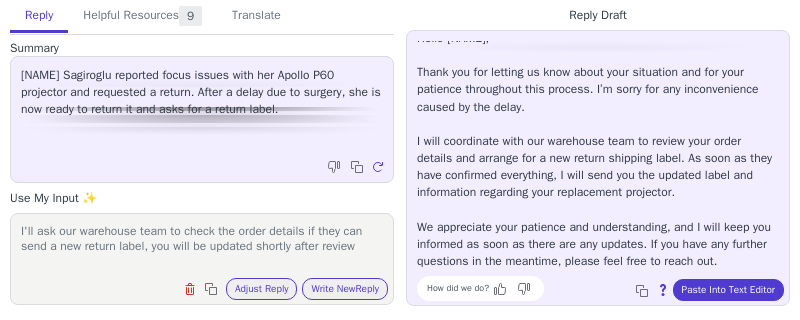 scroll, scrollTop: 0, scrollLeft: 0, axis: both 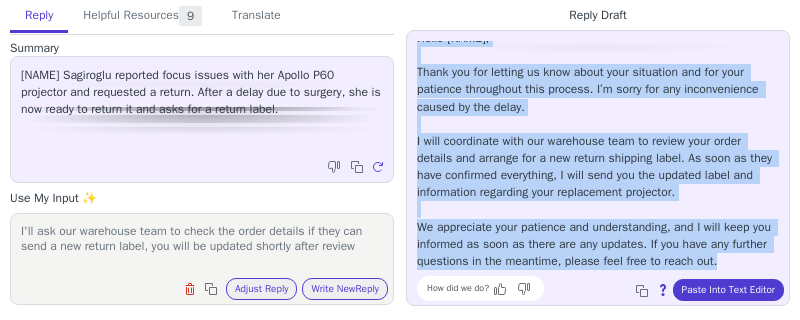 drag, startPoint x: 419, startPoint y: 48, endPoint x: 792, endPoint y: 265, distance: 431.52985 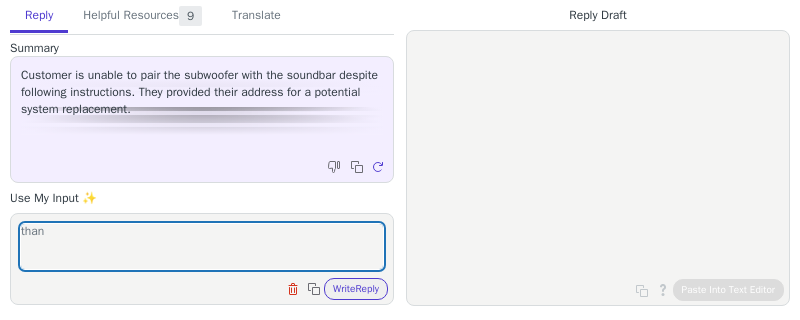scroll, scrollTop: 0, scrollLeft: 0, axis: both 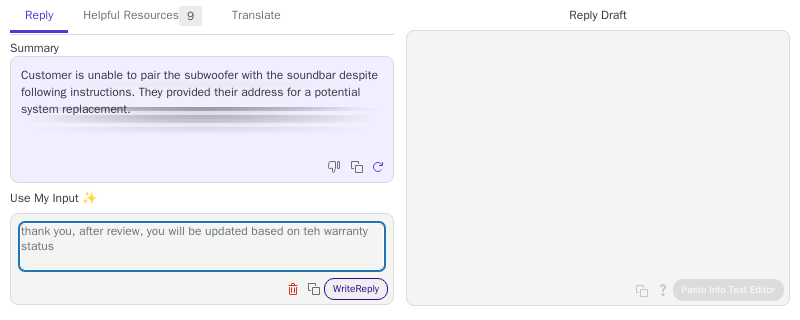 type on "thank you, after review, you will be updated based on teh warranty status" 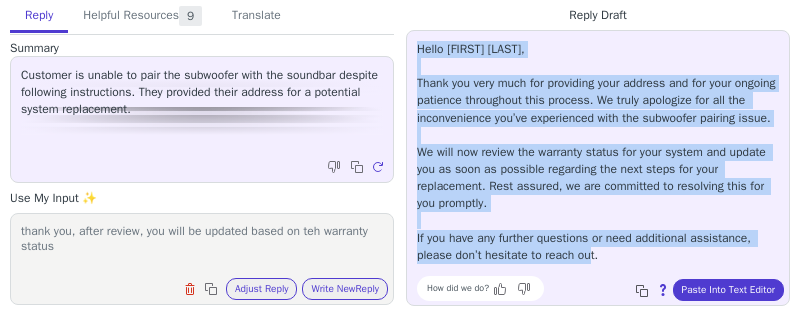 scroll, scrollTop: 11, scrollLeft: 0, axis: vertical 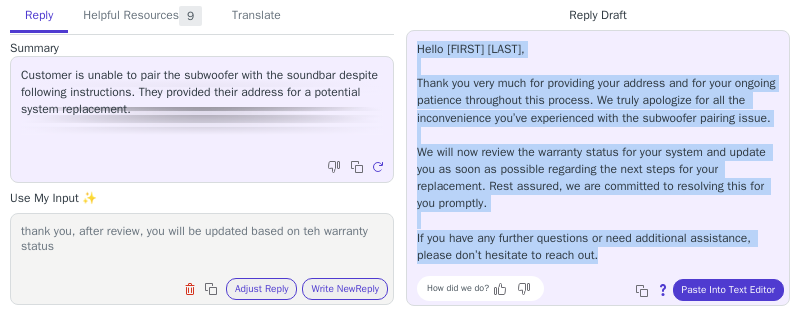 drag, startPoint x: 415, startPoint y: 47, endPoint x: 629, endPoint y: 262, distance: 303.34964 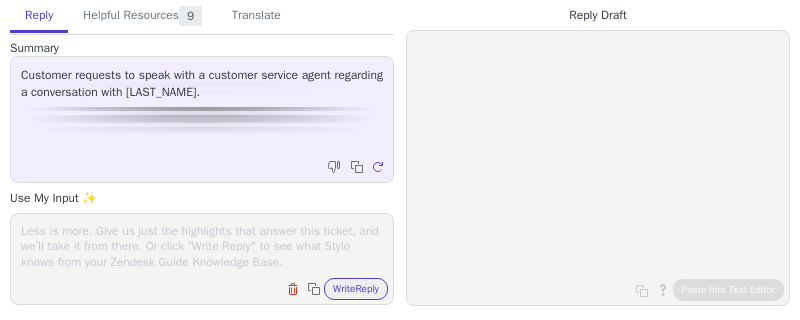 scroll, scrollTop: 0, scrollLeft: 0, axis: both 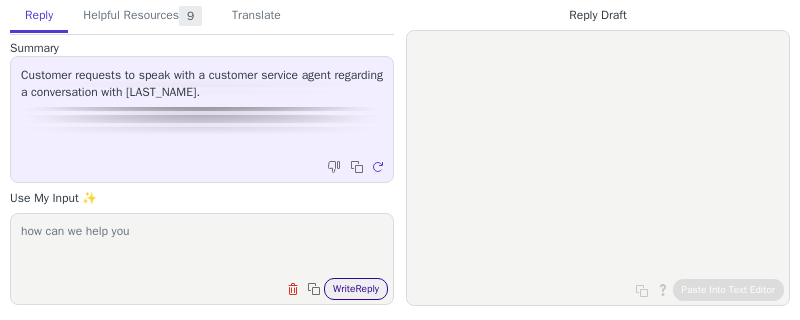 type on "how can we help you" 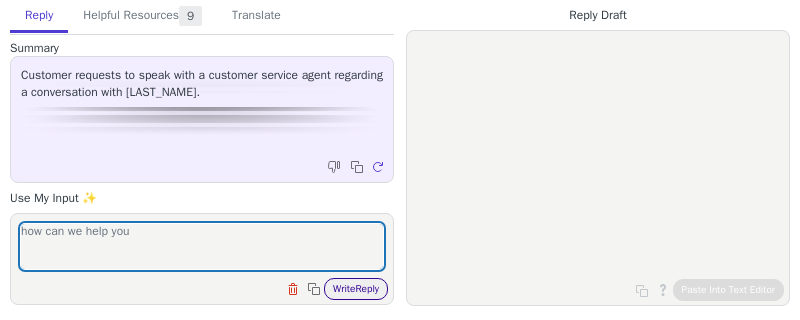 click on "Write  Reply" at bounding box center (356, 289) 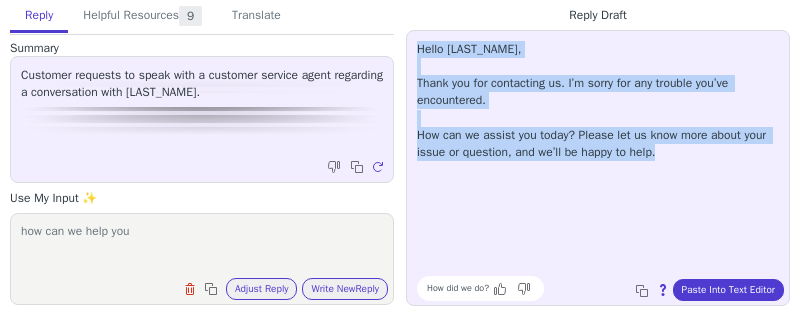 drag, startPoint x: 411, startPoint y: 44, endPoint x: 722, endPoint y: 183, distance: 340.64938 